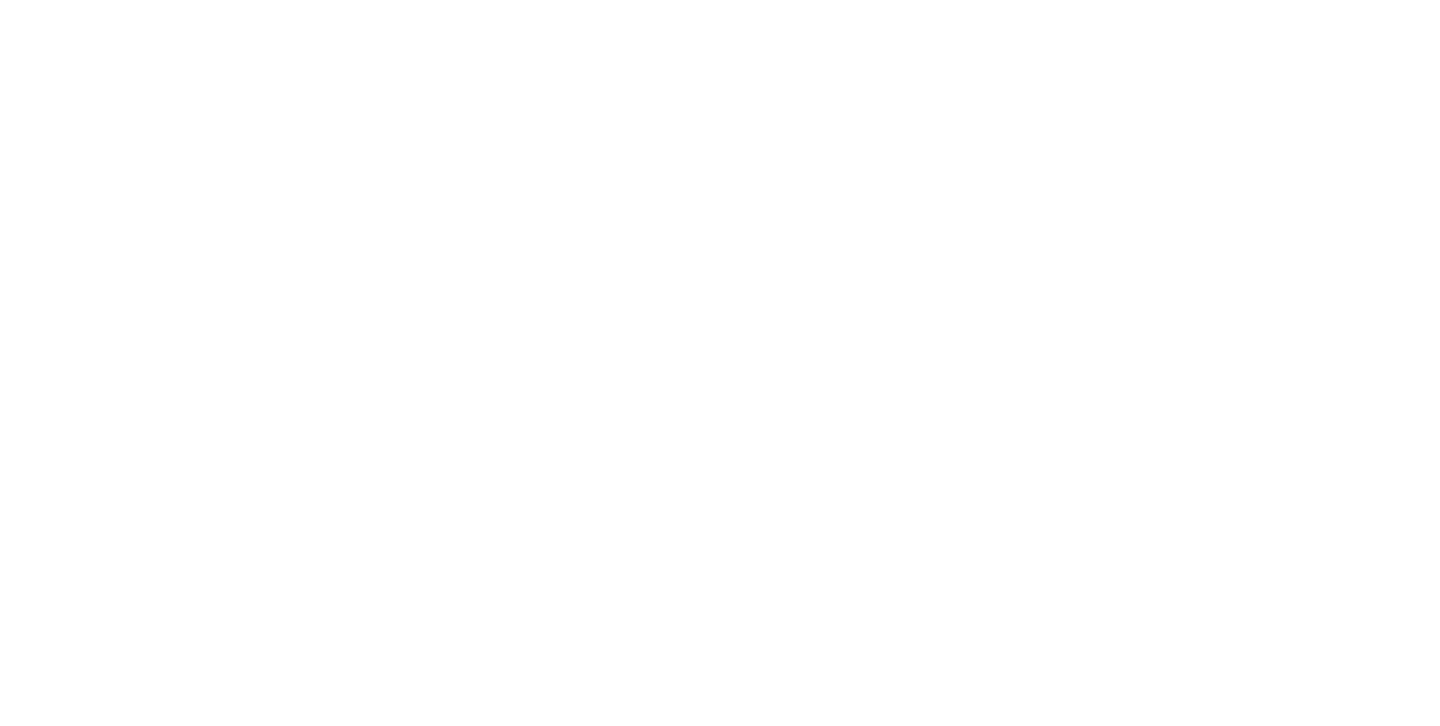 scroll, scrollTop: 0, scrollLeft: 0, axis: both 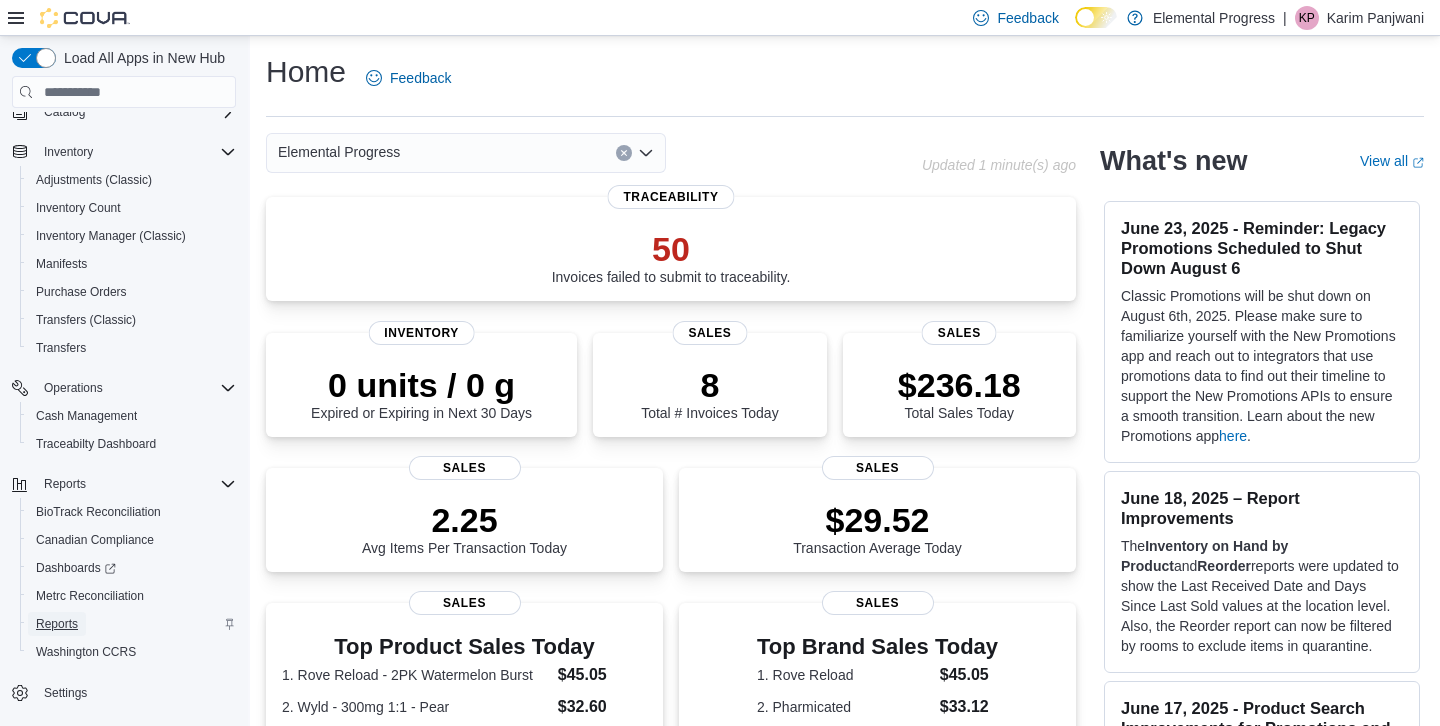 click on "Reports" at bounding box center [57, 624] 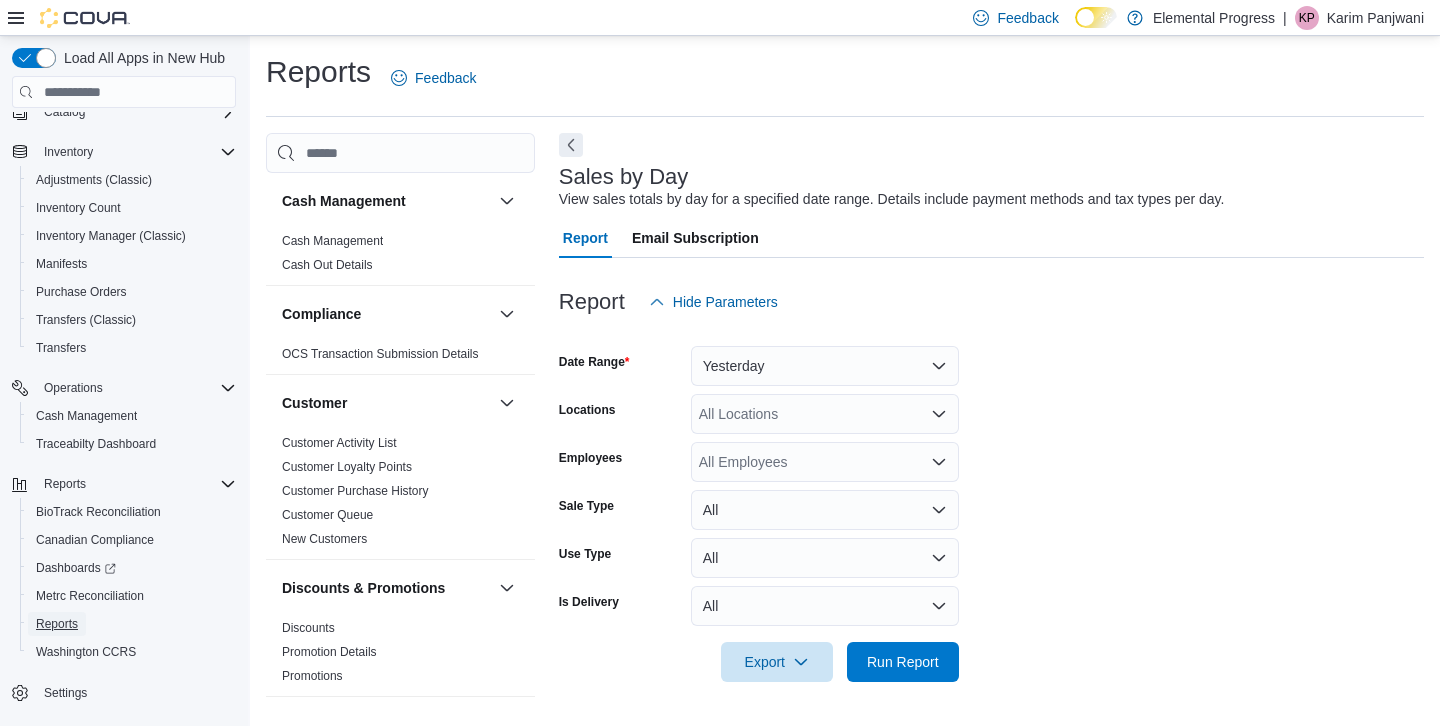 scroll, scrollTop: 8, scrollLeft: 0, axis: vertical 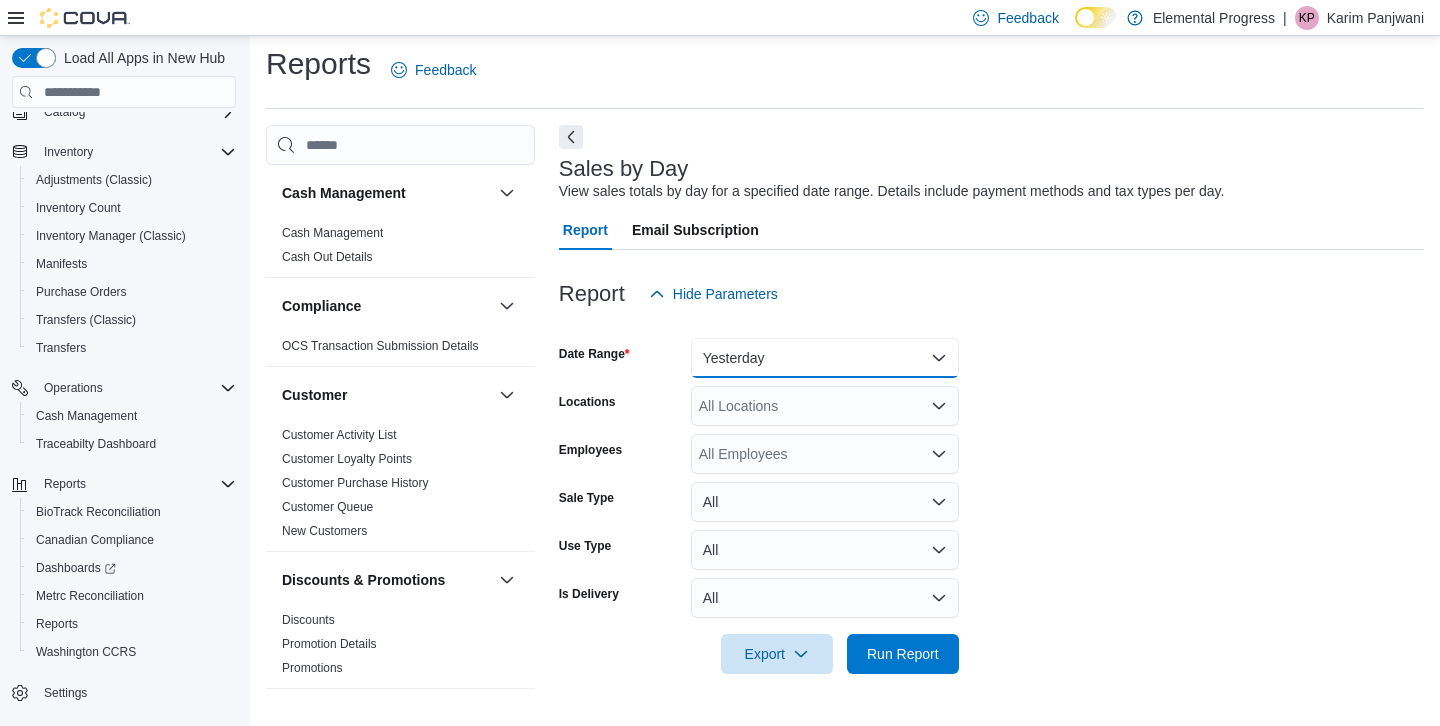 click on "Yesterday" at bounding box center (825, 358) 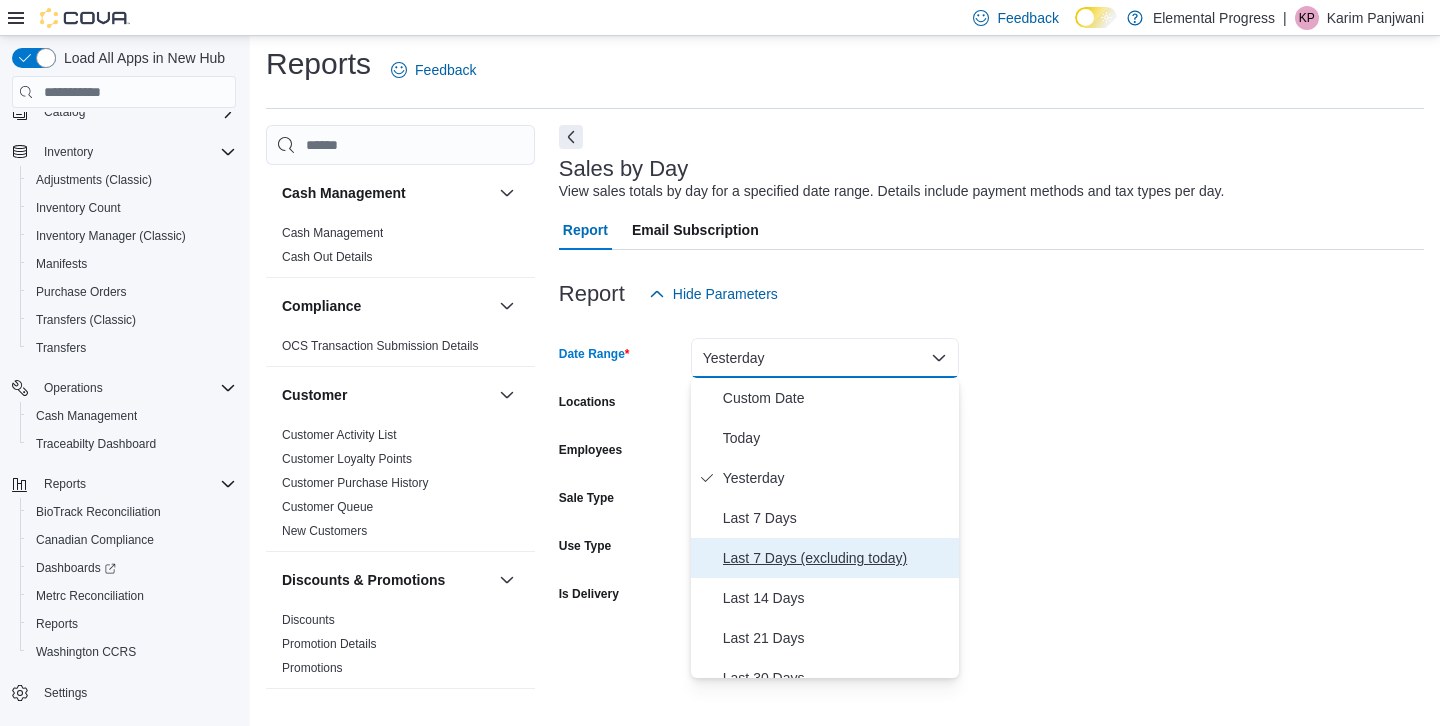 click on "Last 7 Days (excluding today)" at bounding box center (837, 558) 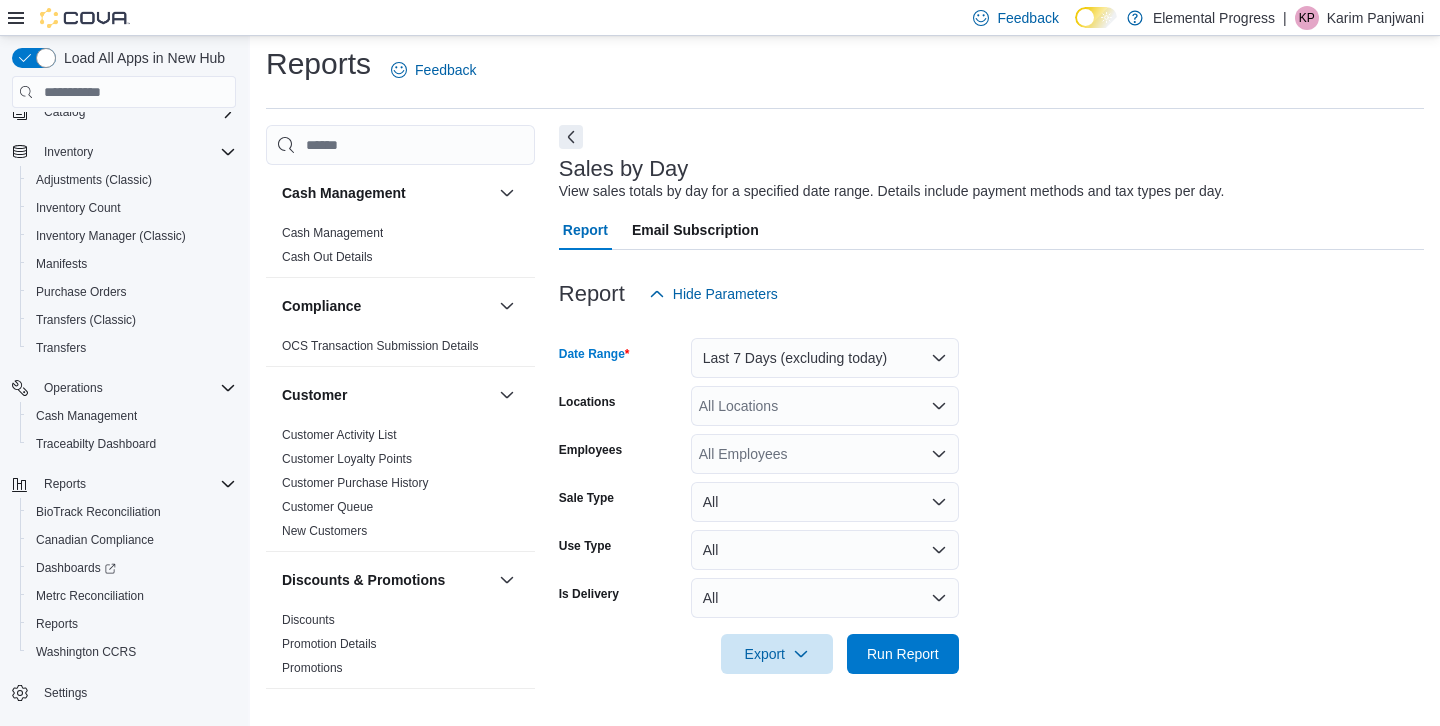 click on "All Locations" at bounding box center (825, 406) 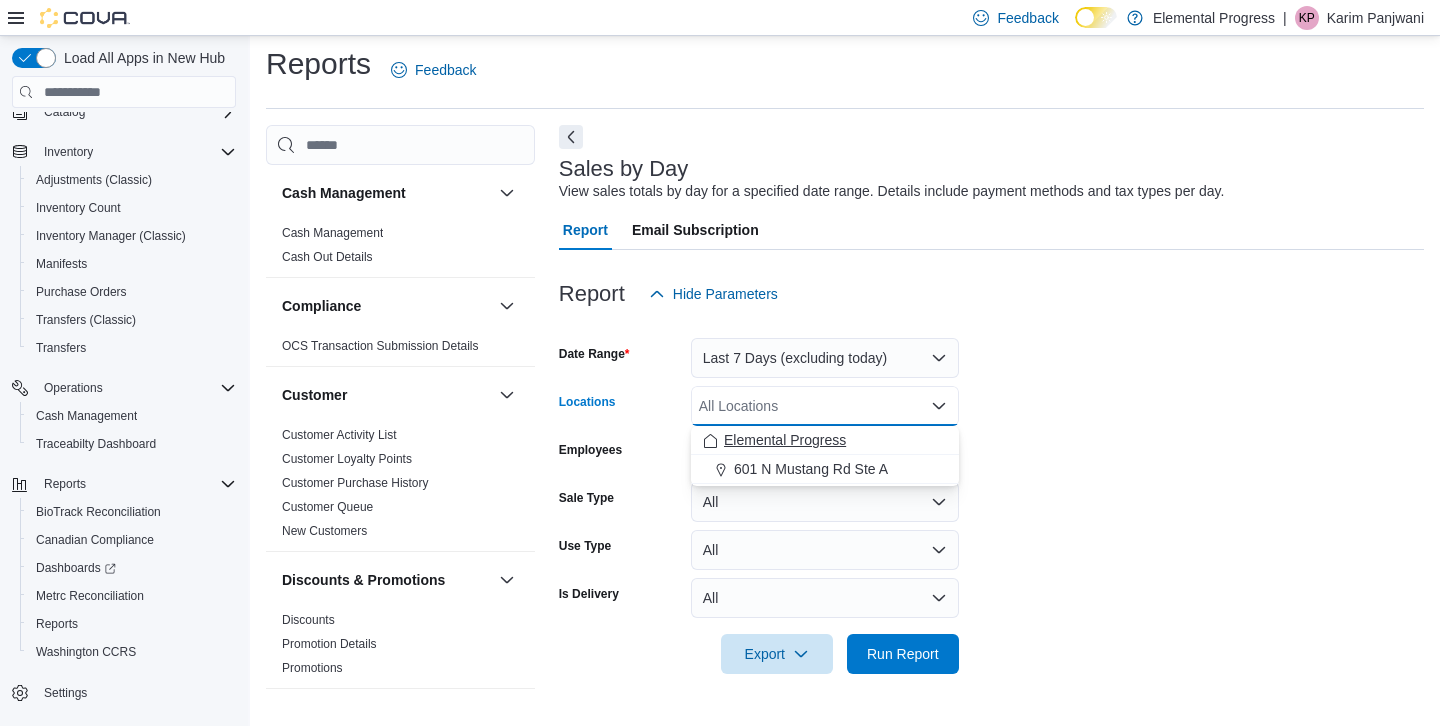 click on "Elemental Progress" at bounding box center (825, 440) 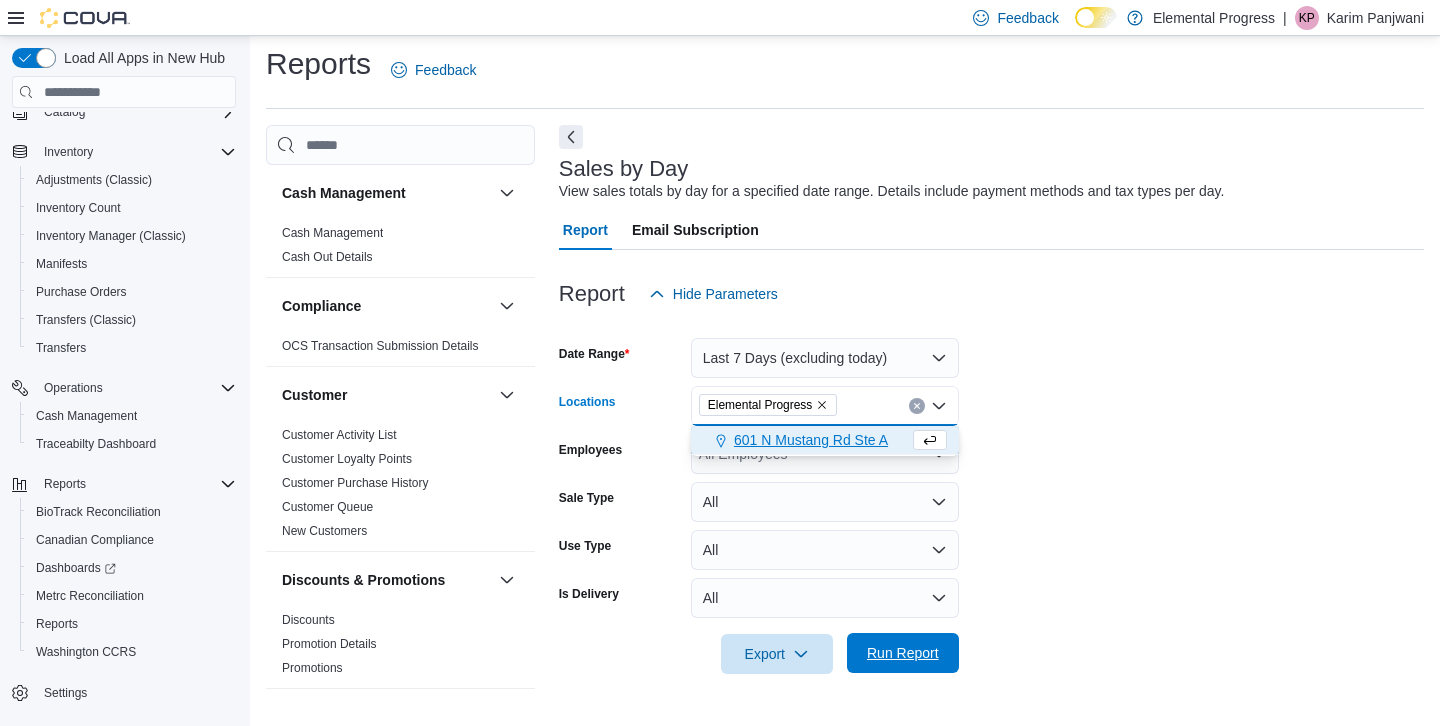 click on "Run Report" at bounding box center (903, 653) 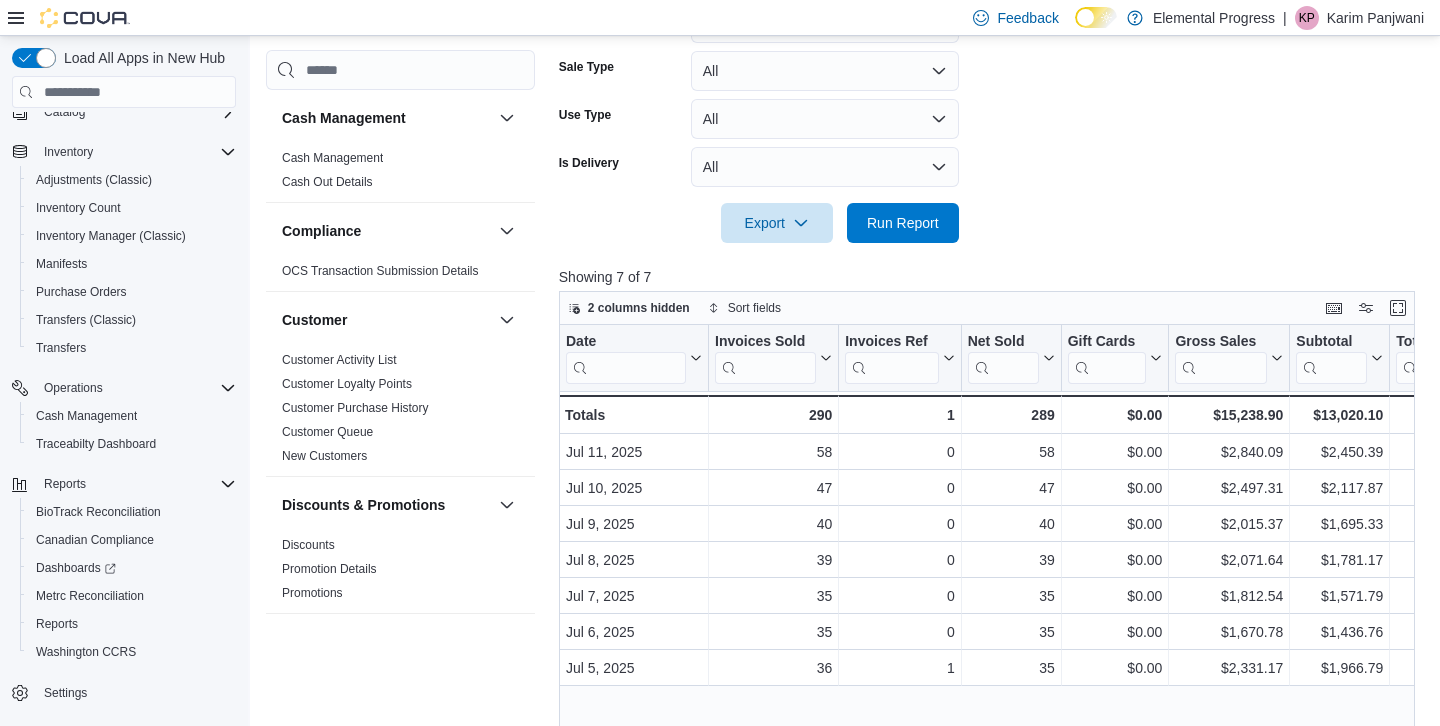 scroll, scrollTop: 441, scrollLeft: 0, axis: vertical 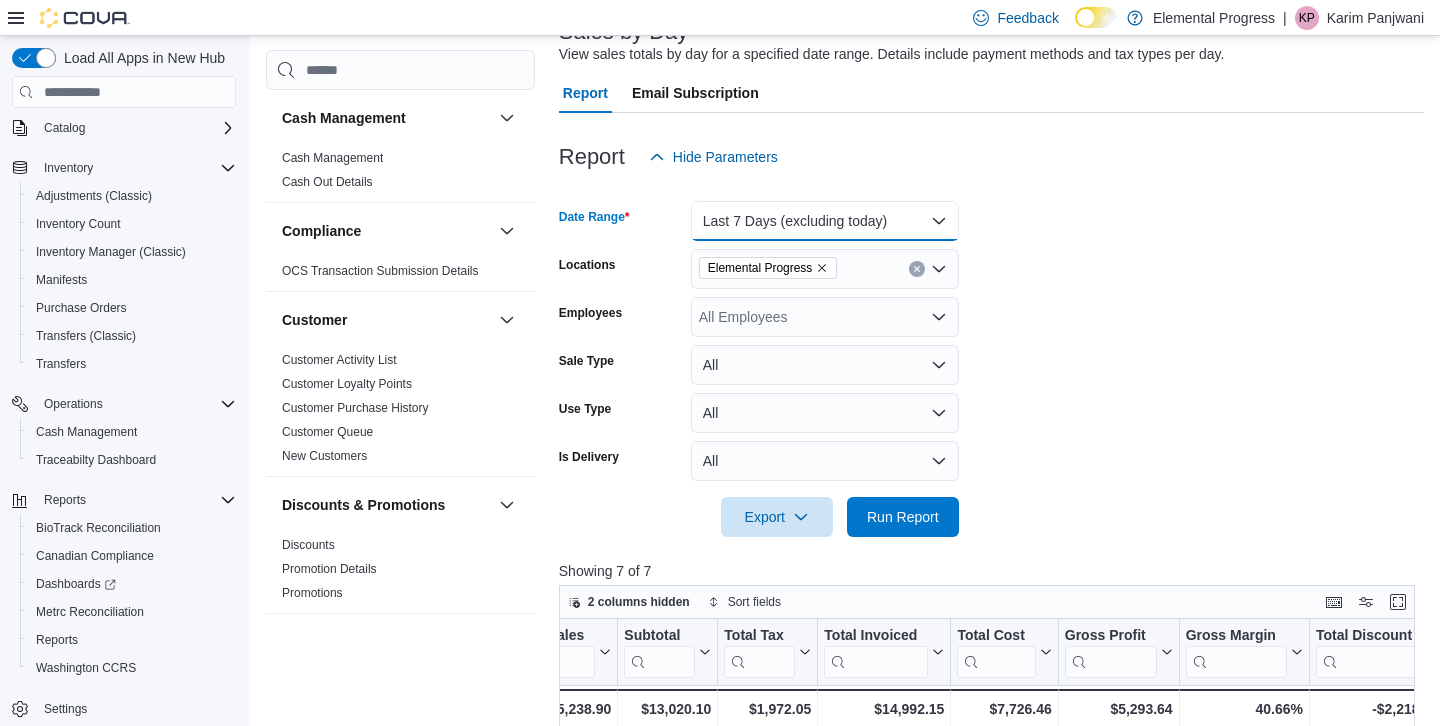 click on "Last 7 Days (excluding today)" at bounding box center [825, 221] 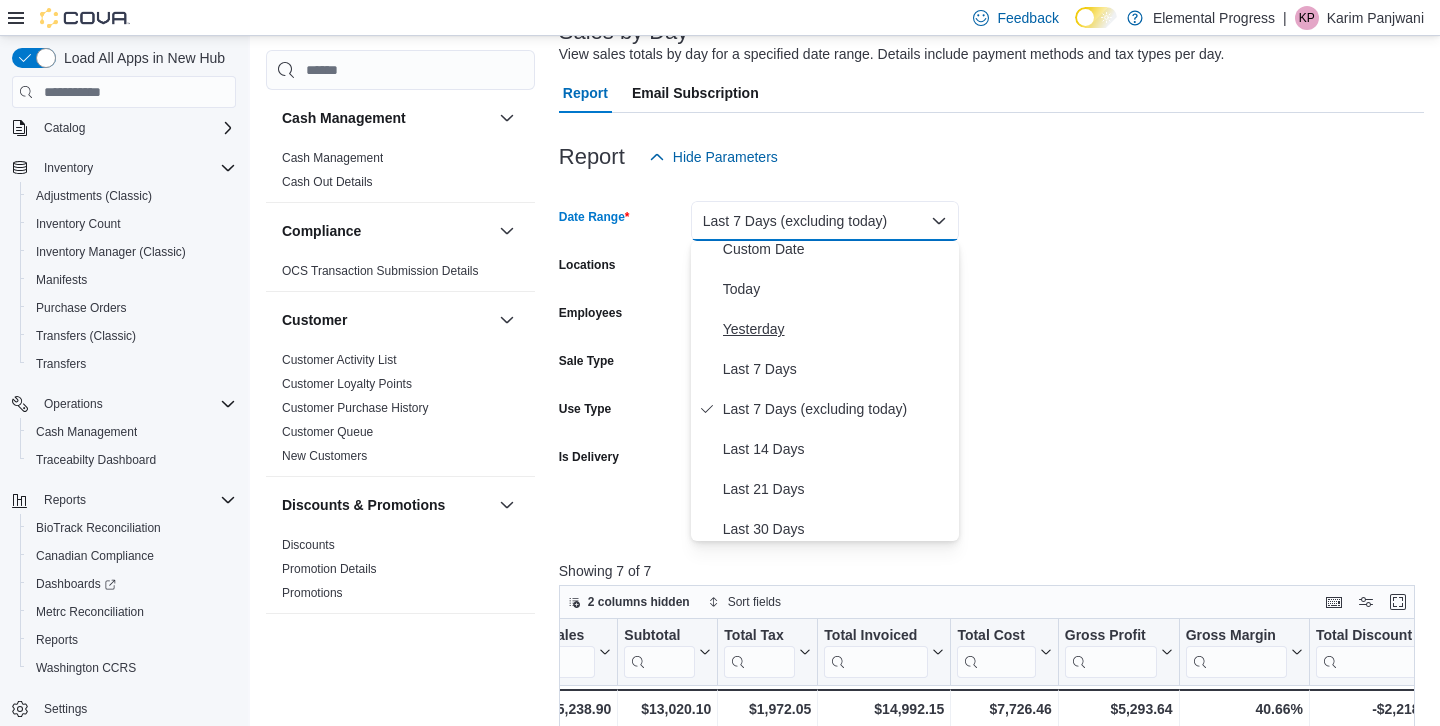 scroll, scrollTop: 0, scrollLeft: 0, axis: both 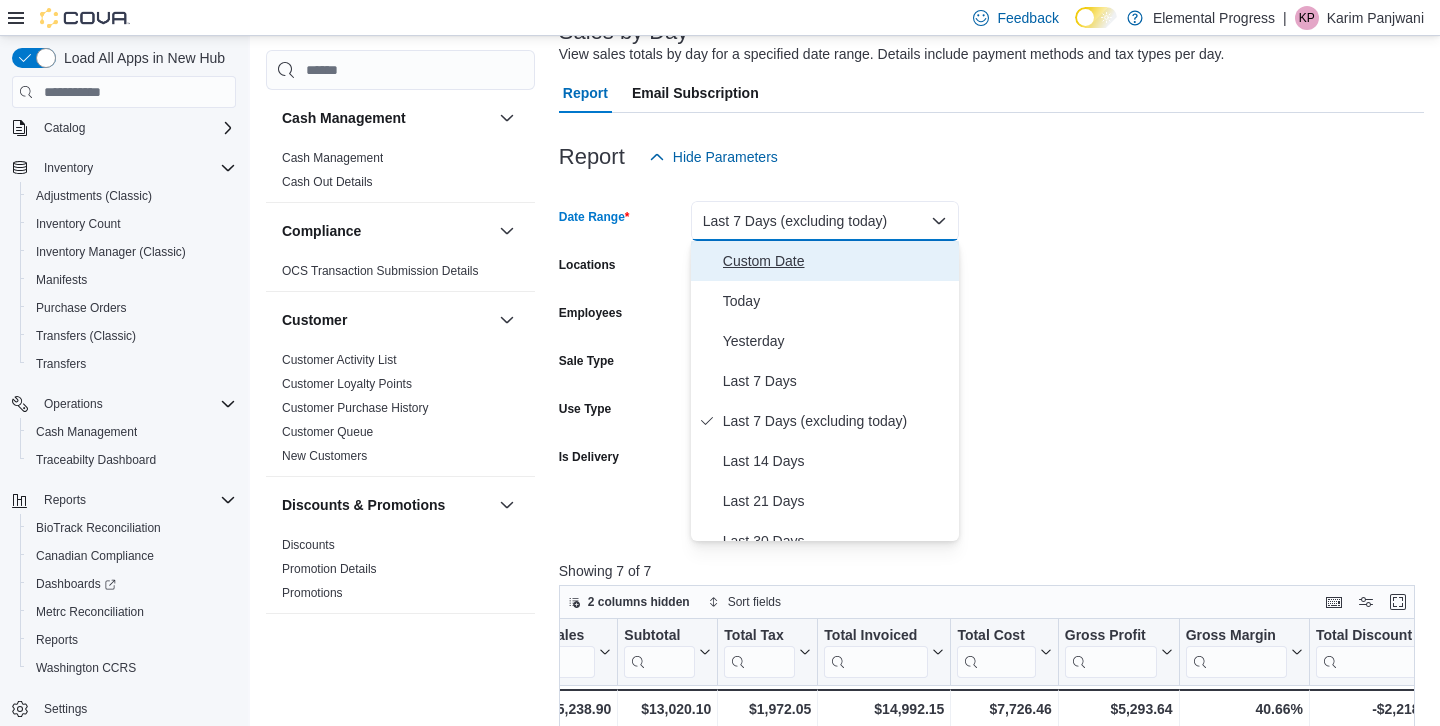 click on "Custom Date" at bounding box center [837, 261] 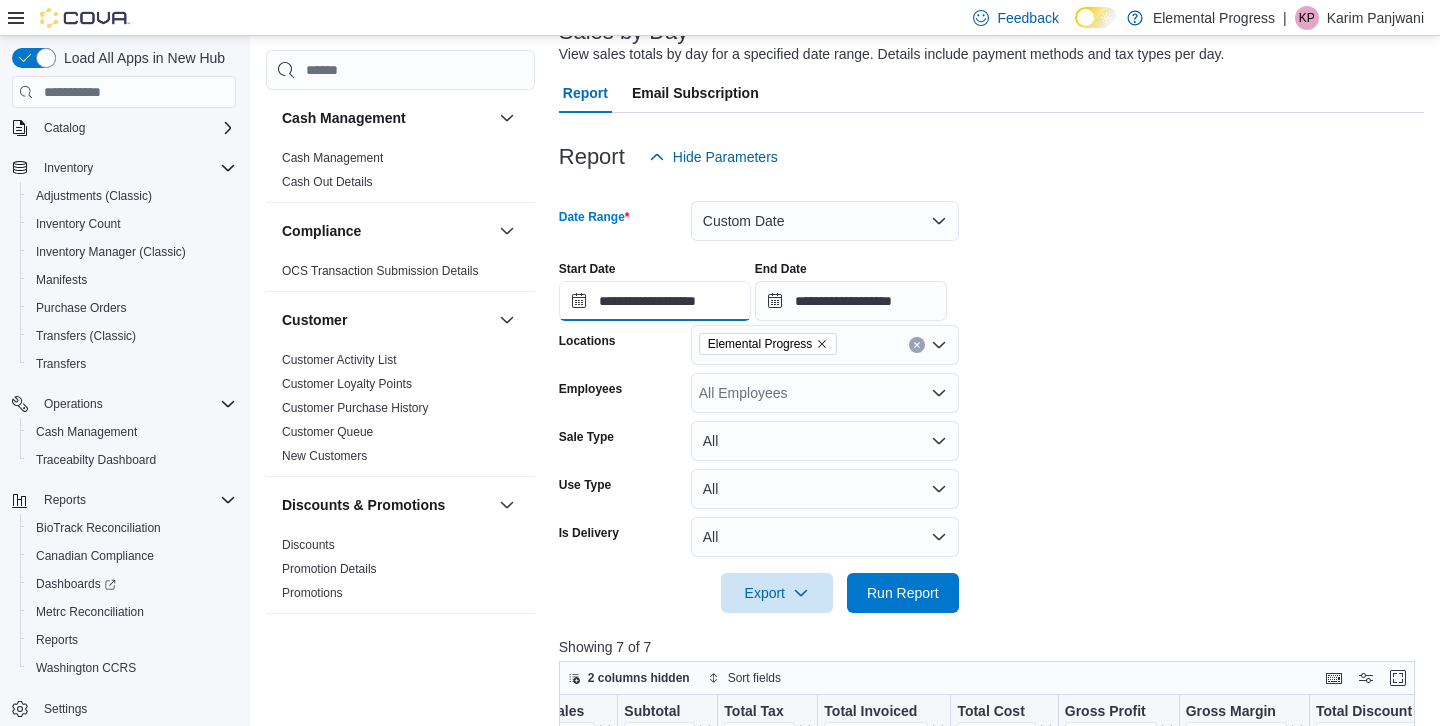 click on "**********" at bounding box center [655, 301] 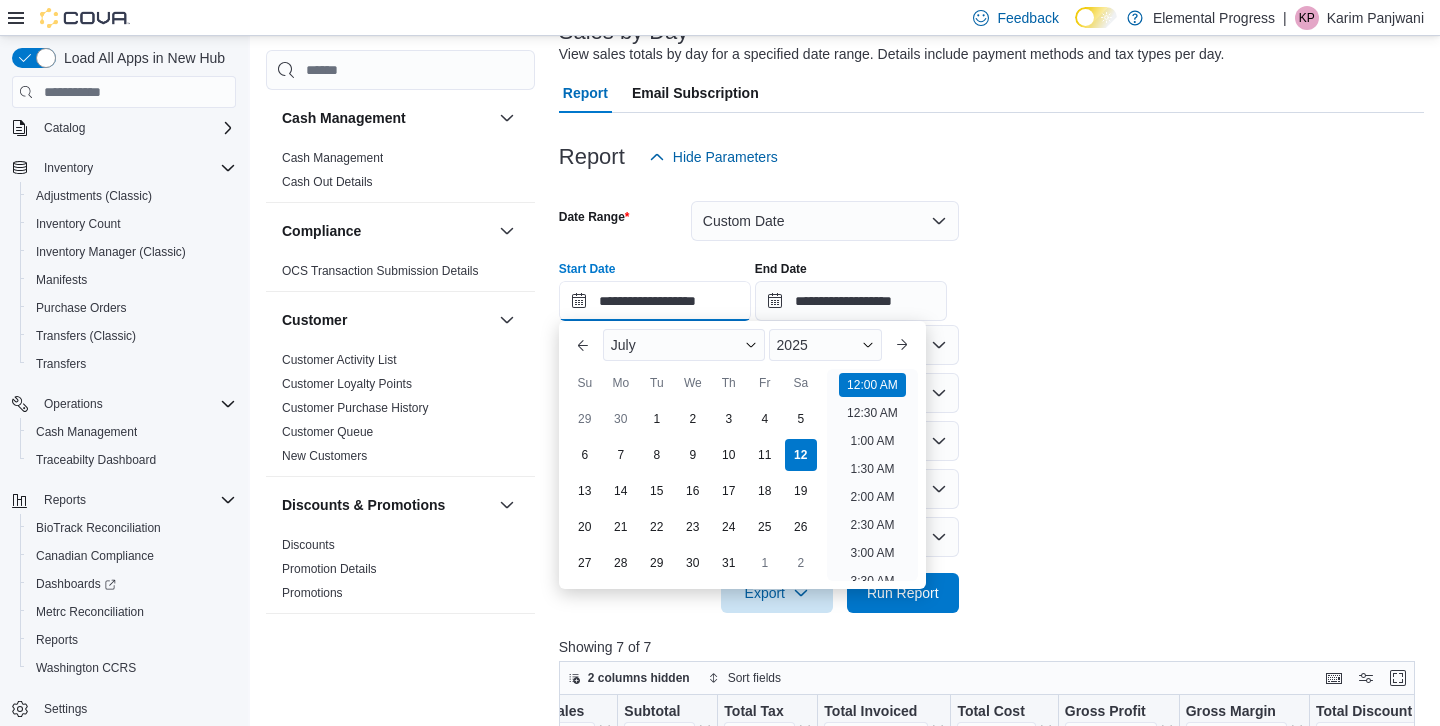 scroll, scrollTop: 62, scrollLeft: 0, axis: vertical 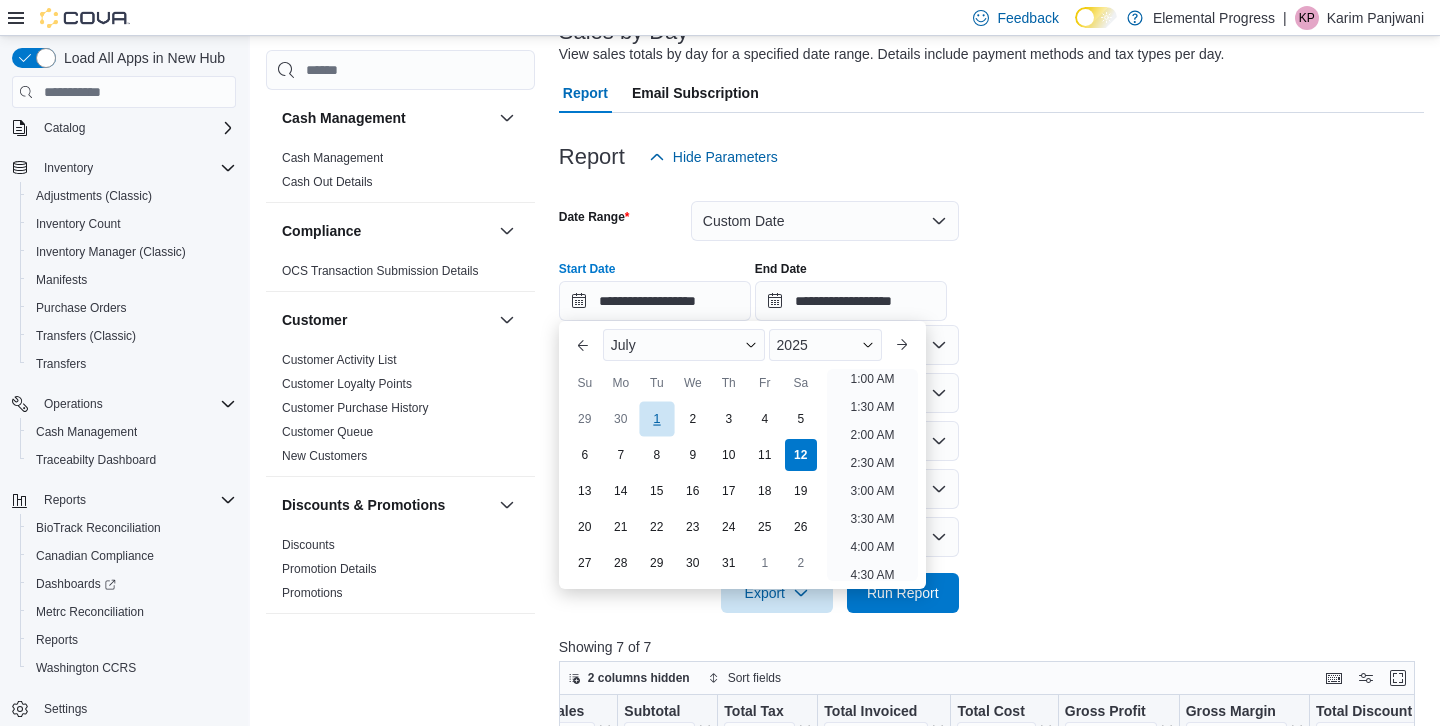 click on "1" at bounding box center (656, 419) 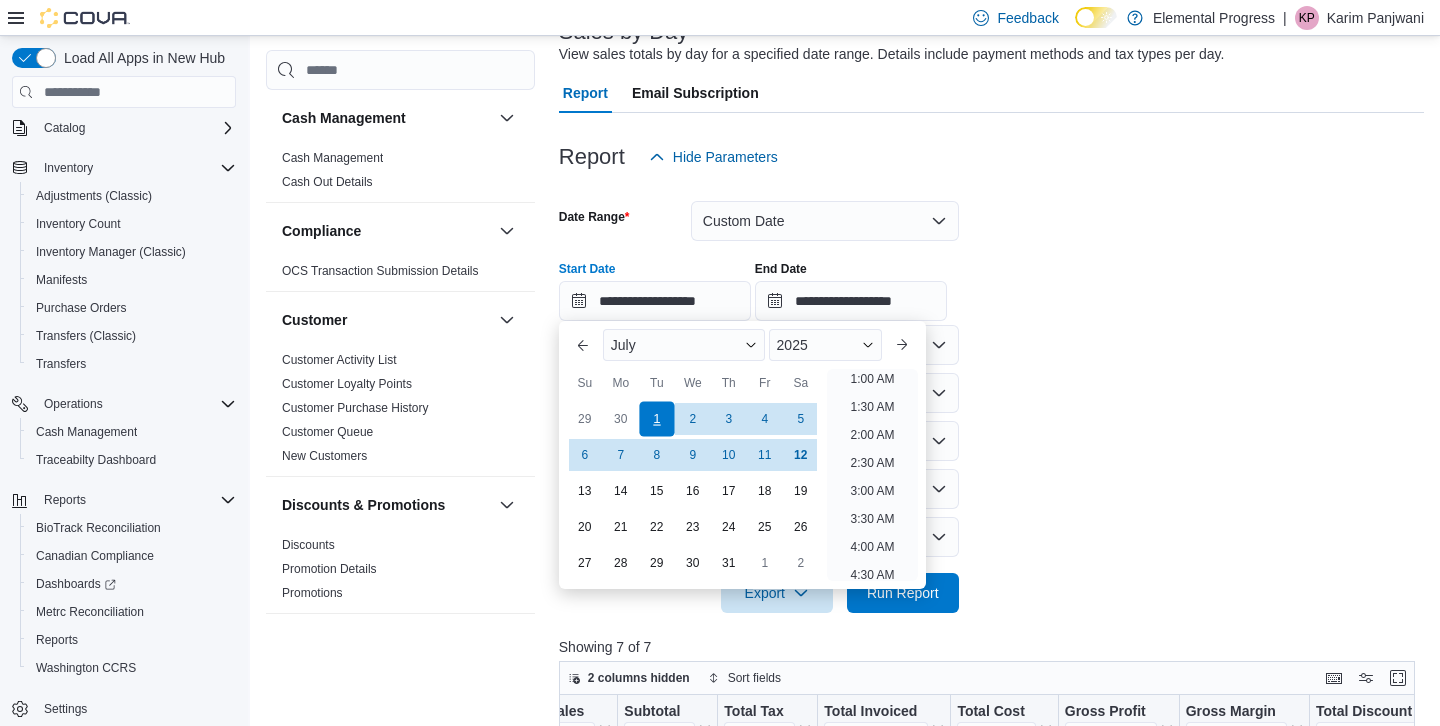 scroll, scrollTop: 4, scrollLeft: 0, axis: vertical 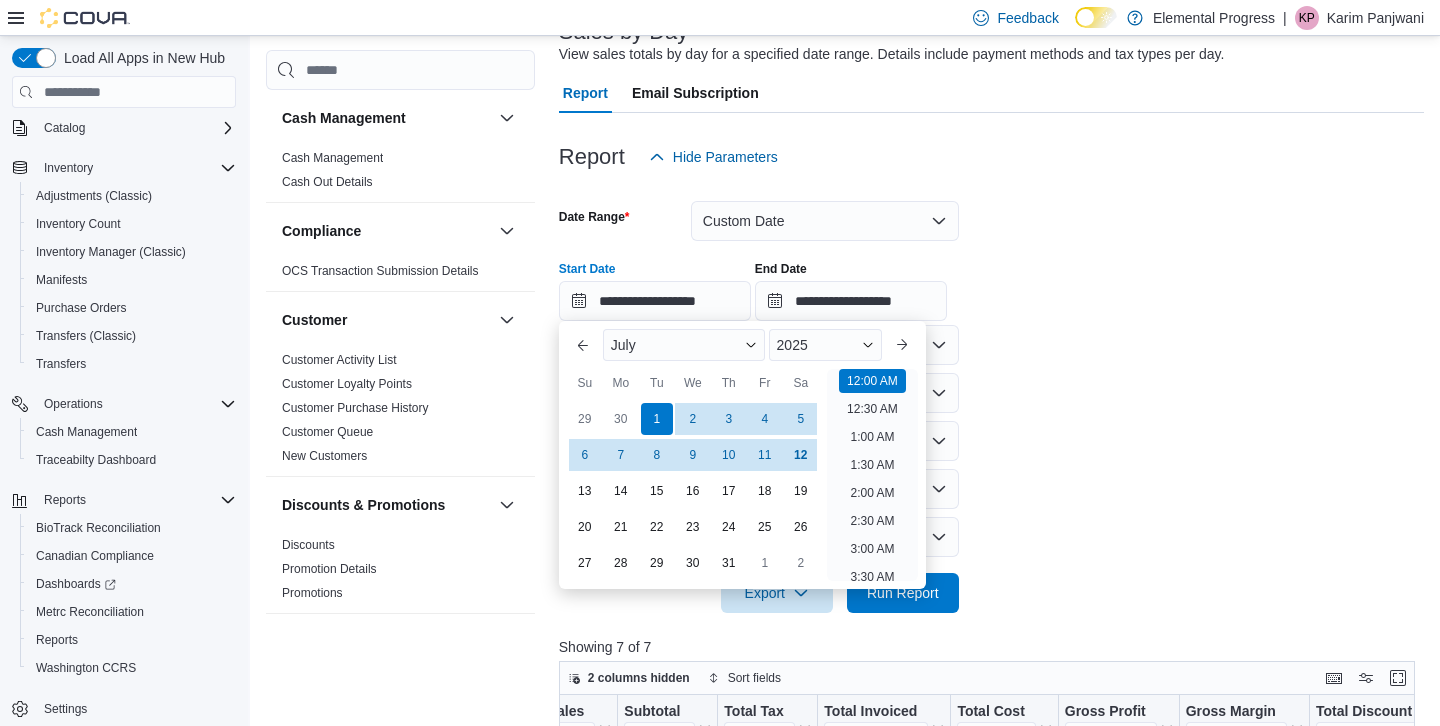 click on "**********" at bounding box center (991, 395) 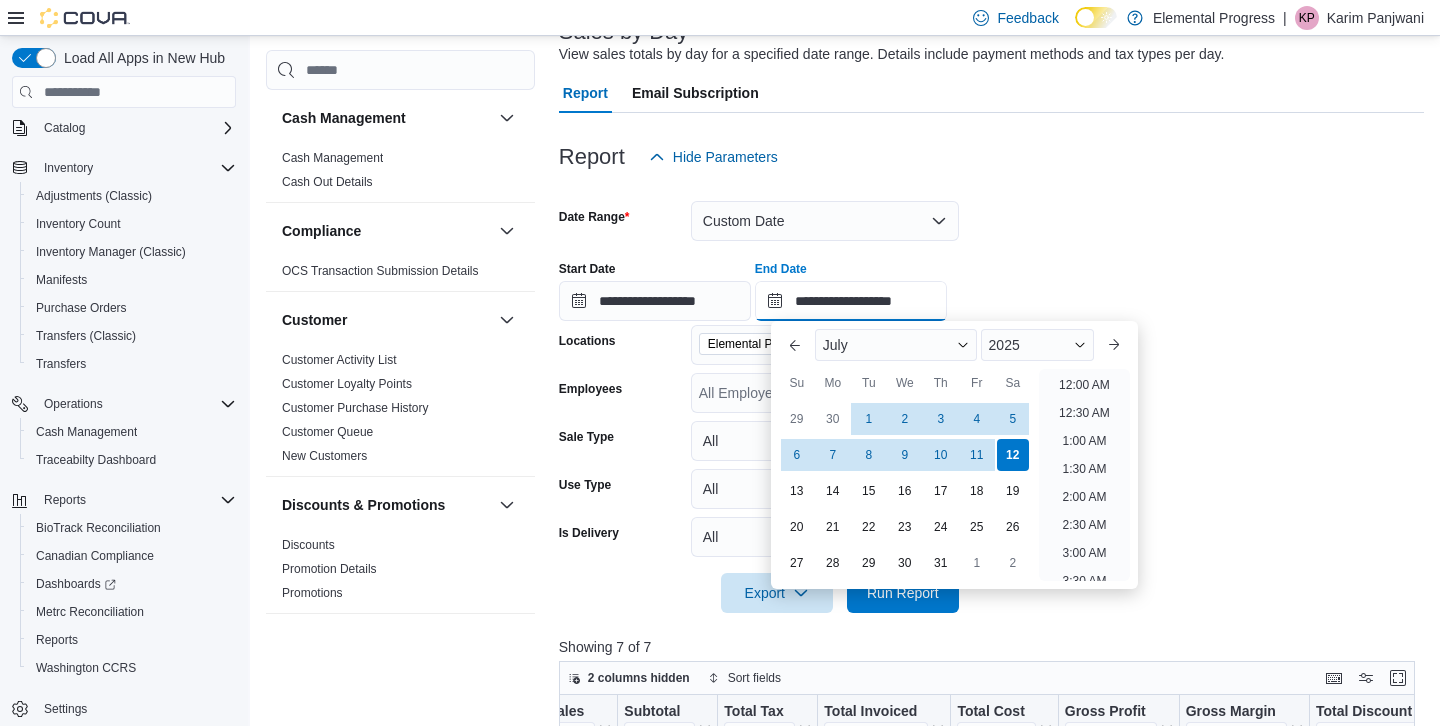 click on "**********" at bounding box center (851, 301) 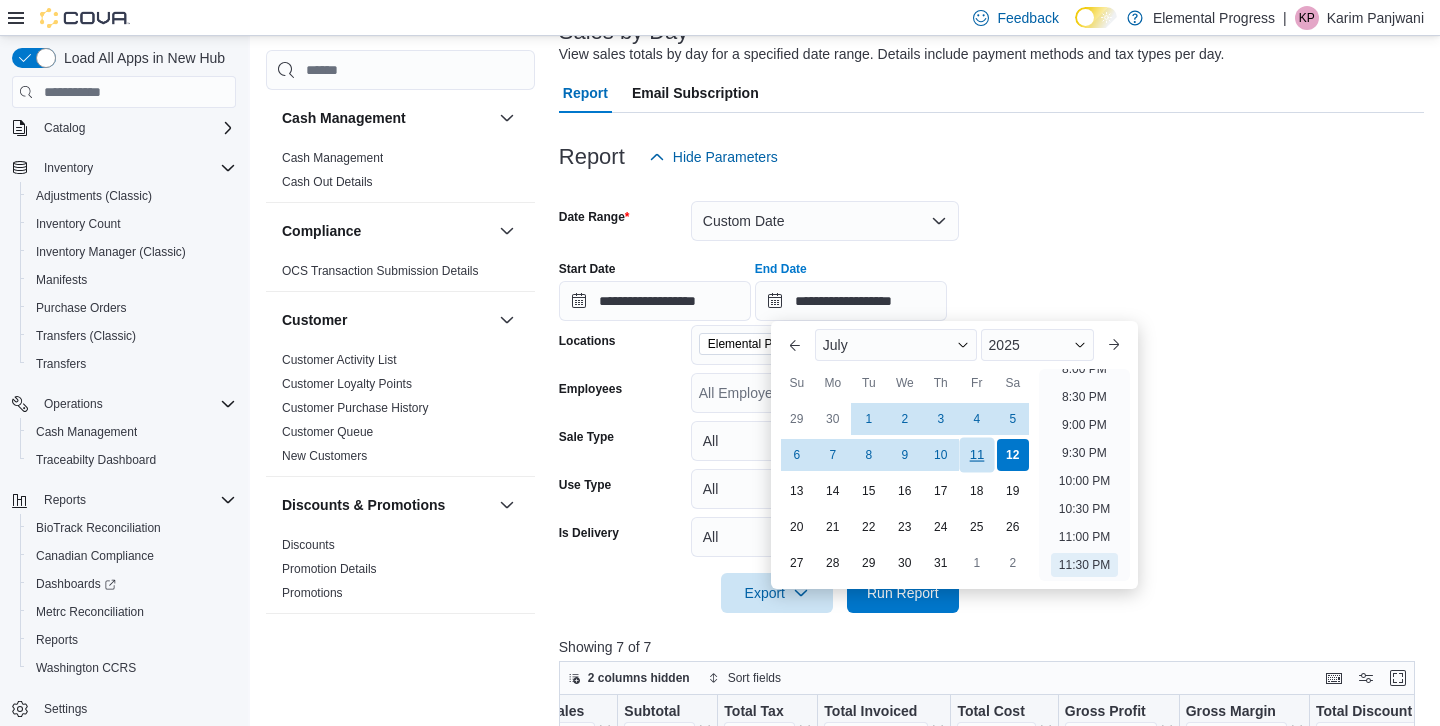 click on "11" at bounding box center (976, 455) 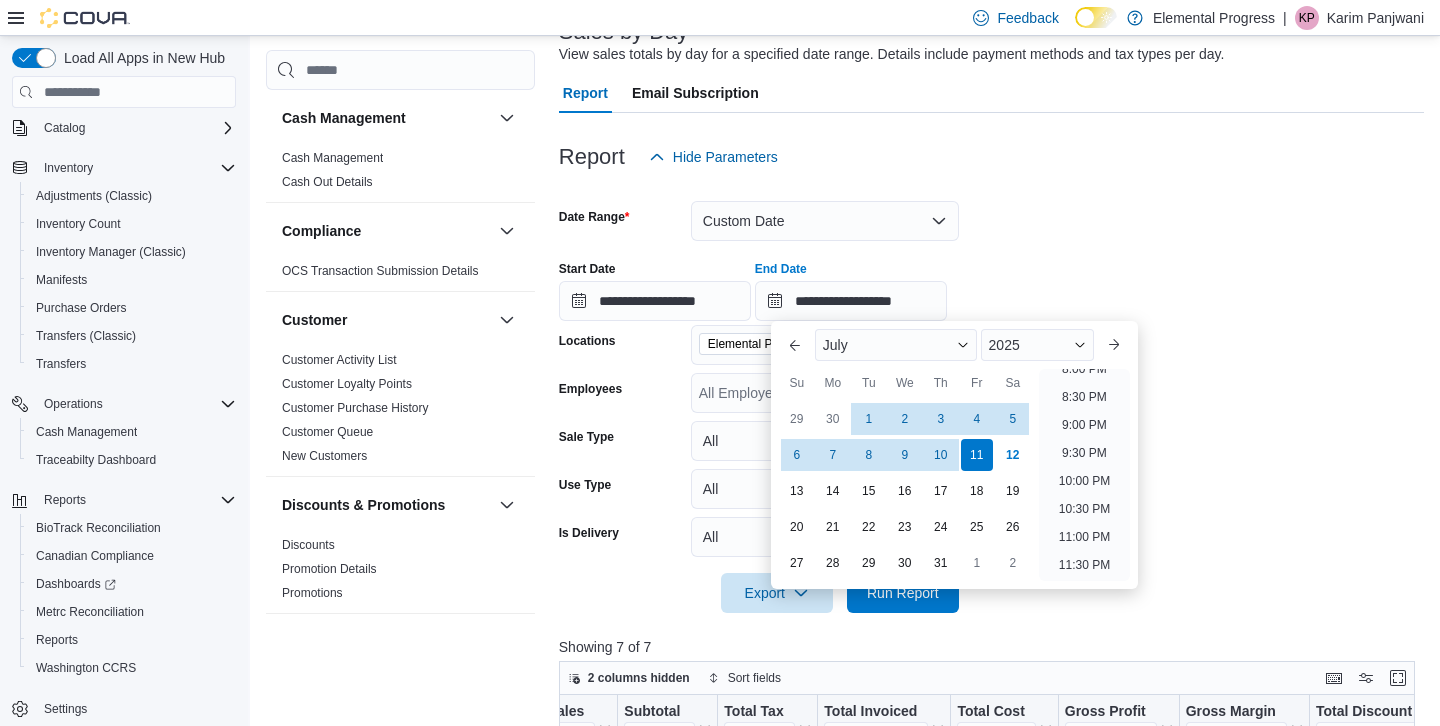click on "**********" at bounding box center (991, 395) 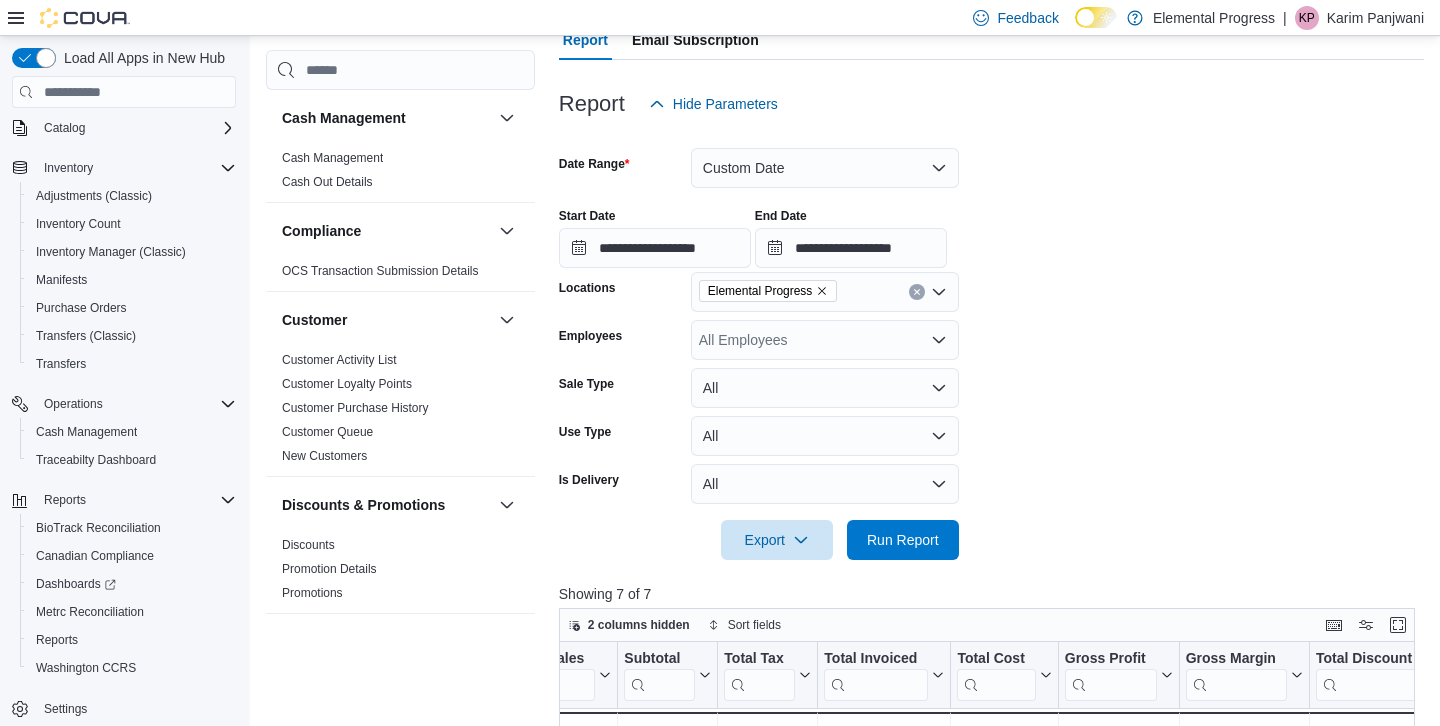 scroll, scrollTop: 228, scrollLeft: 0, axis: vertical 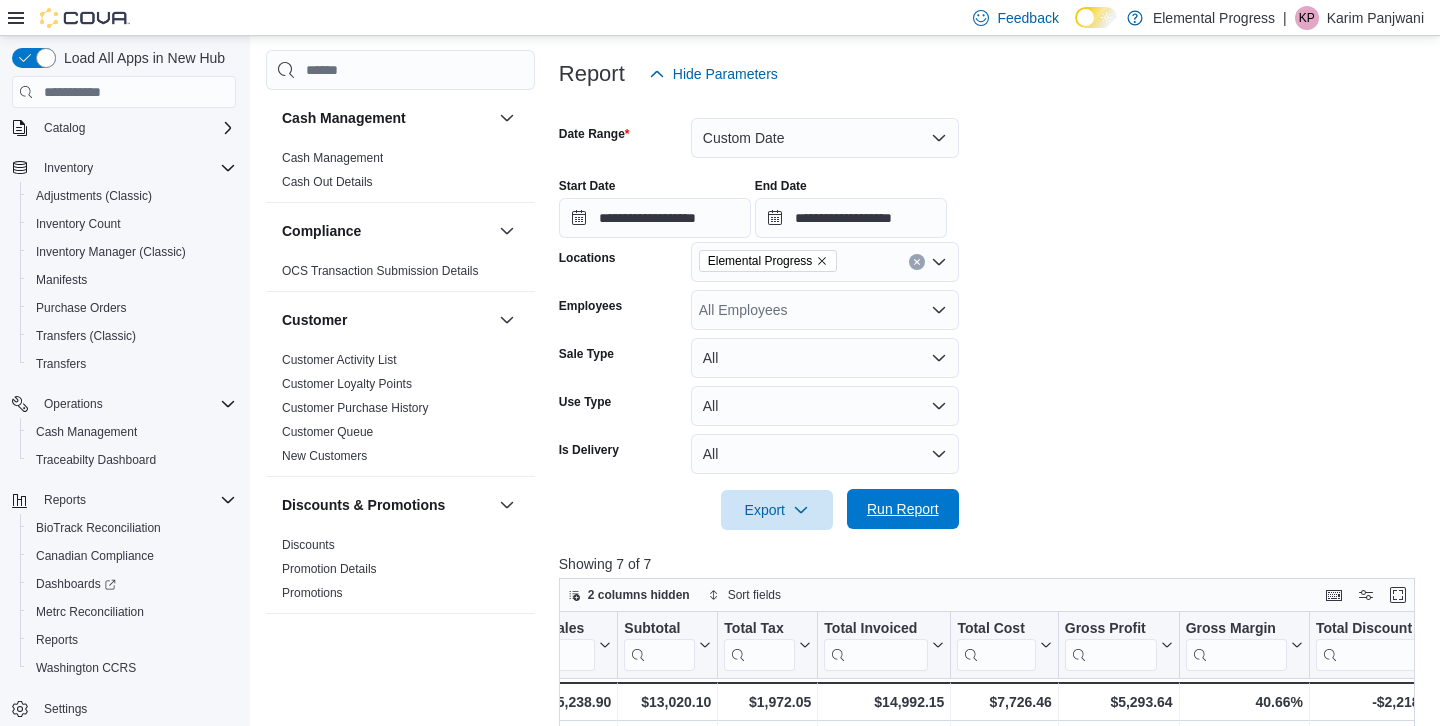 click on "Run Report" at bounding box center [903, 509] 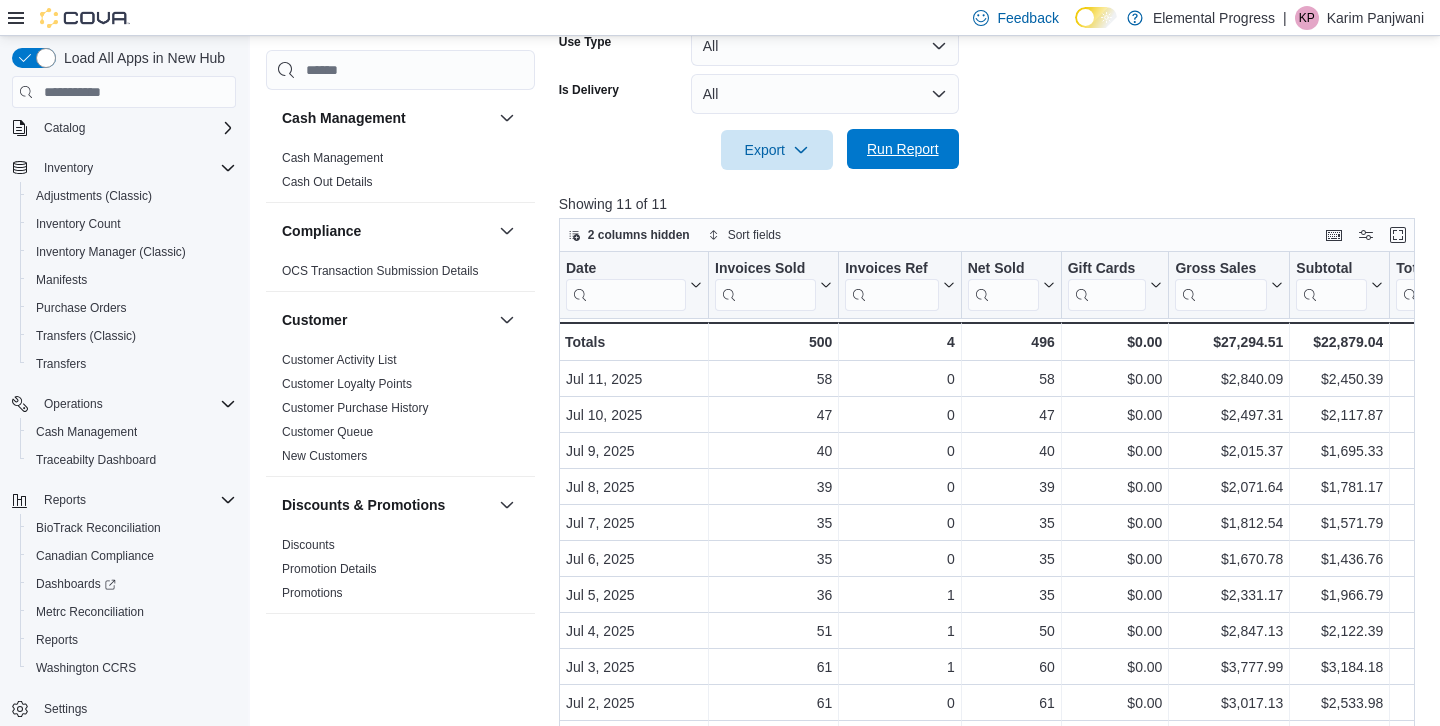 scroll, scrollTop: 621, scrollLeft: 0, axis: vertical 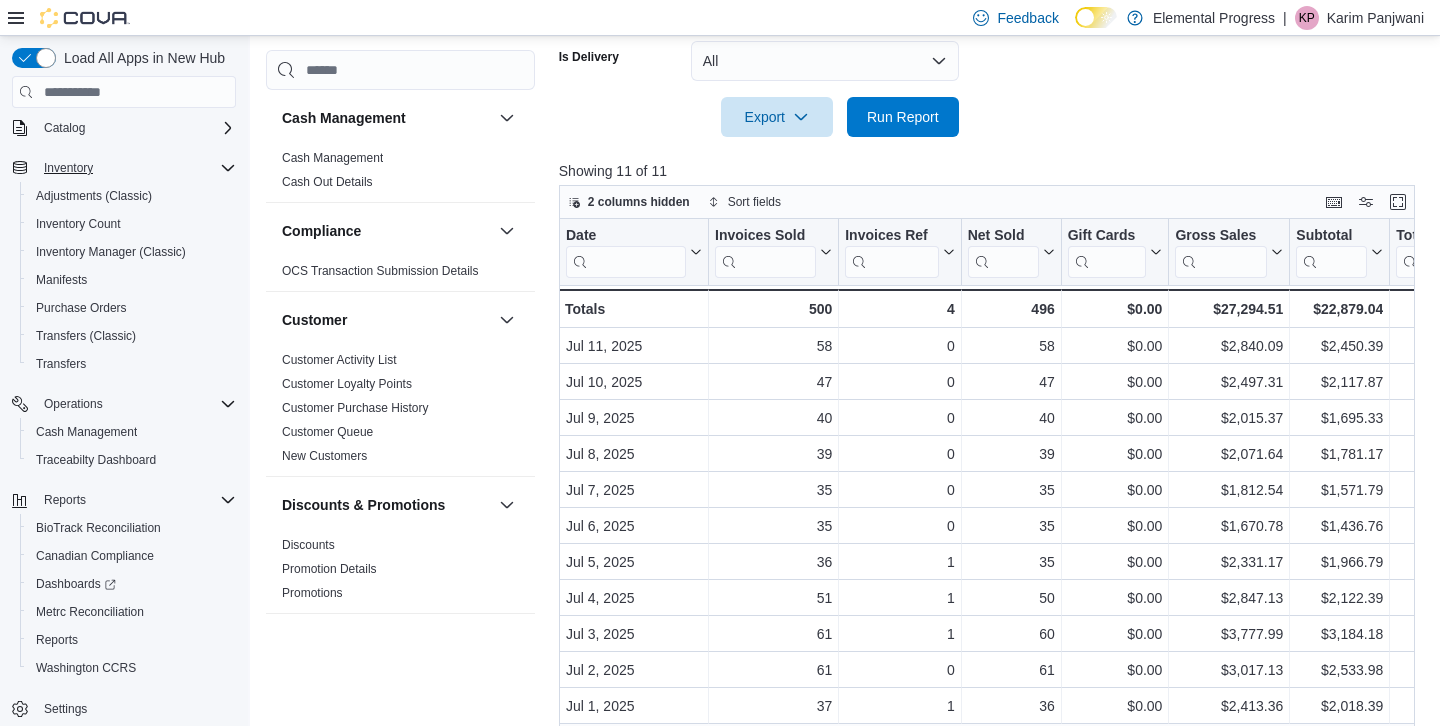 click 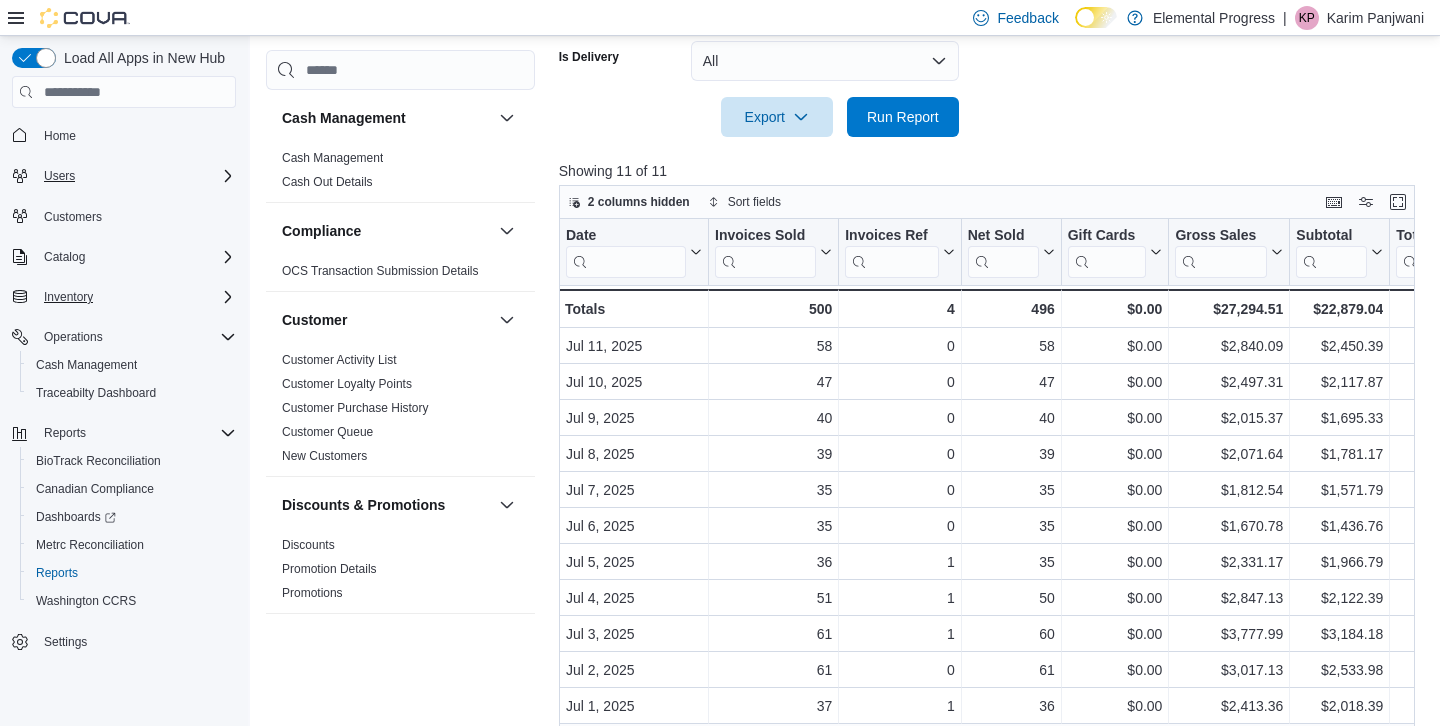 click 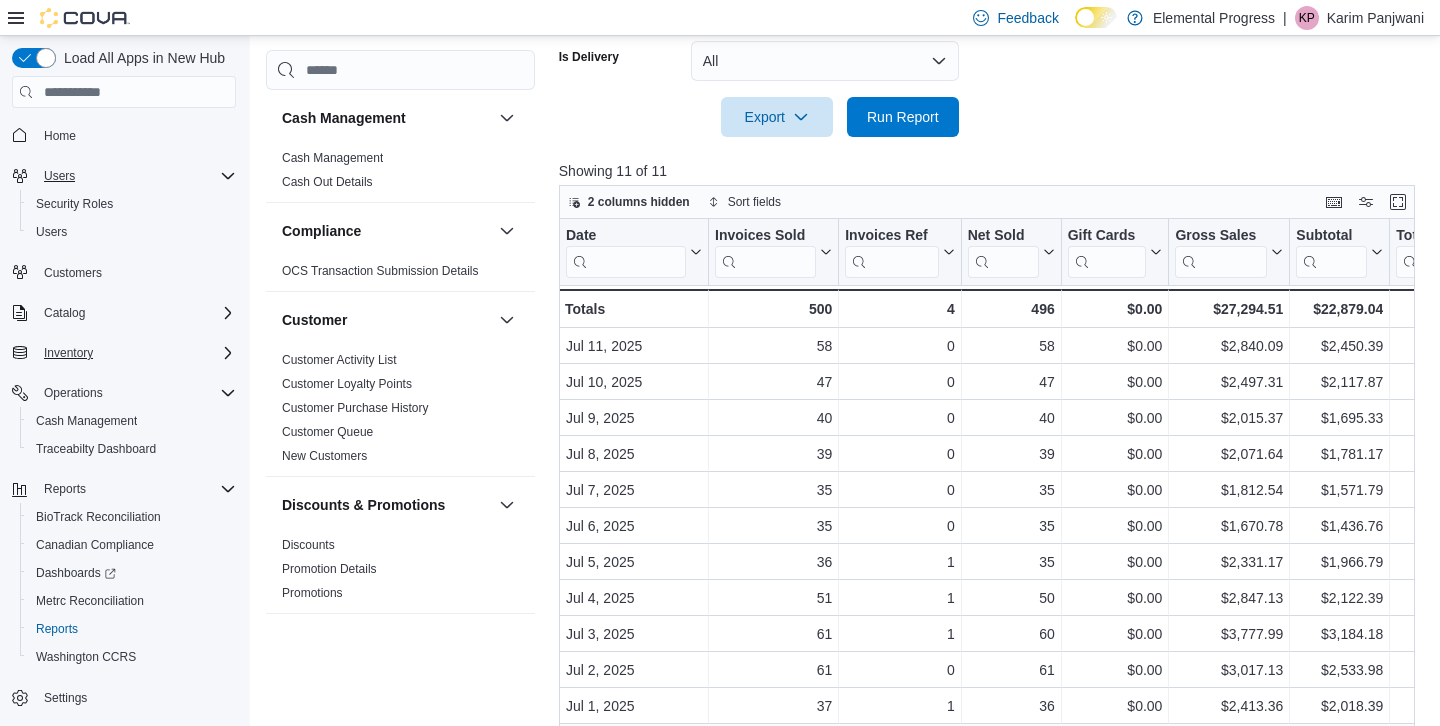 scroll, scrollTop: 5, scrollLeft: 0, axis: vertical 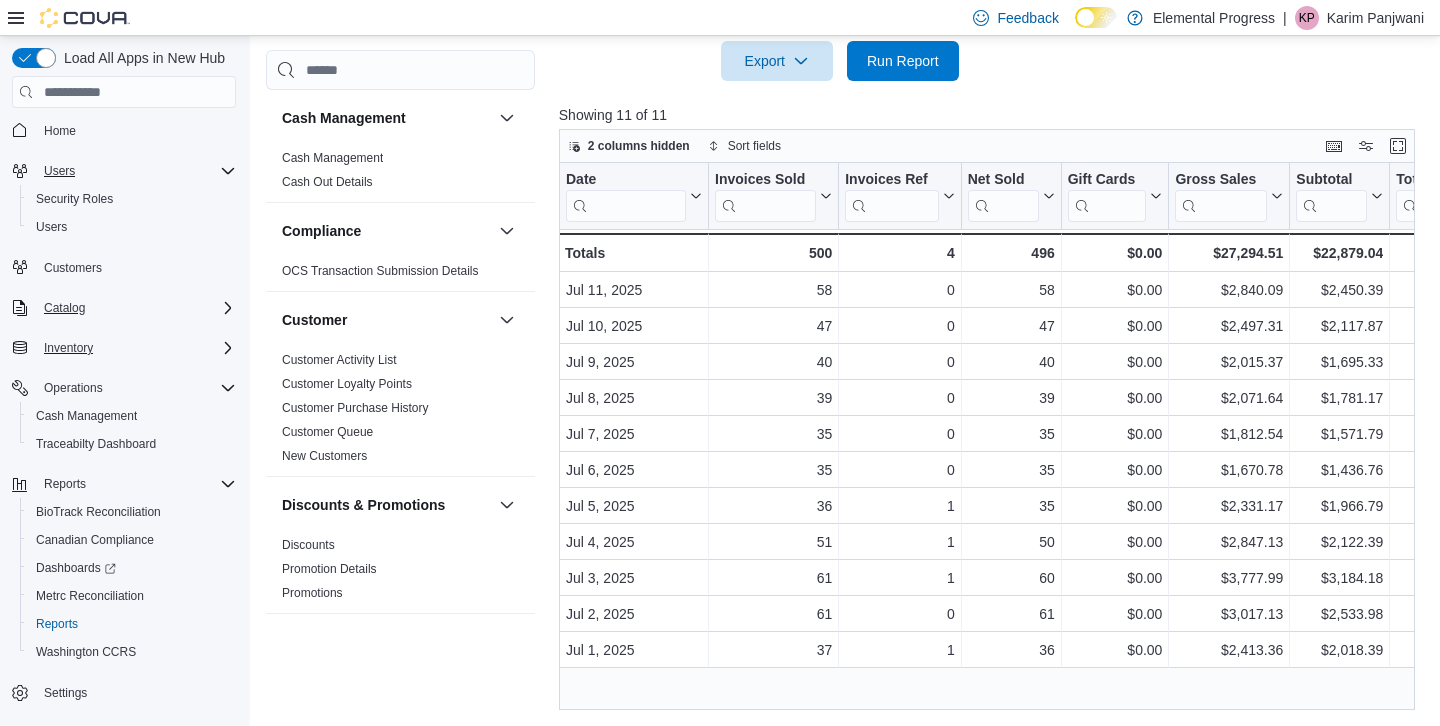 click 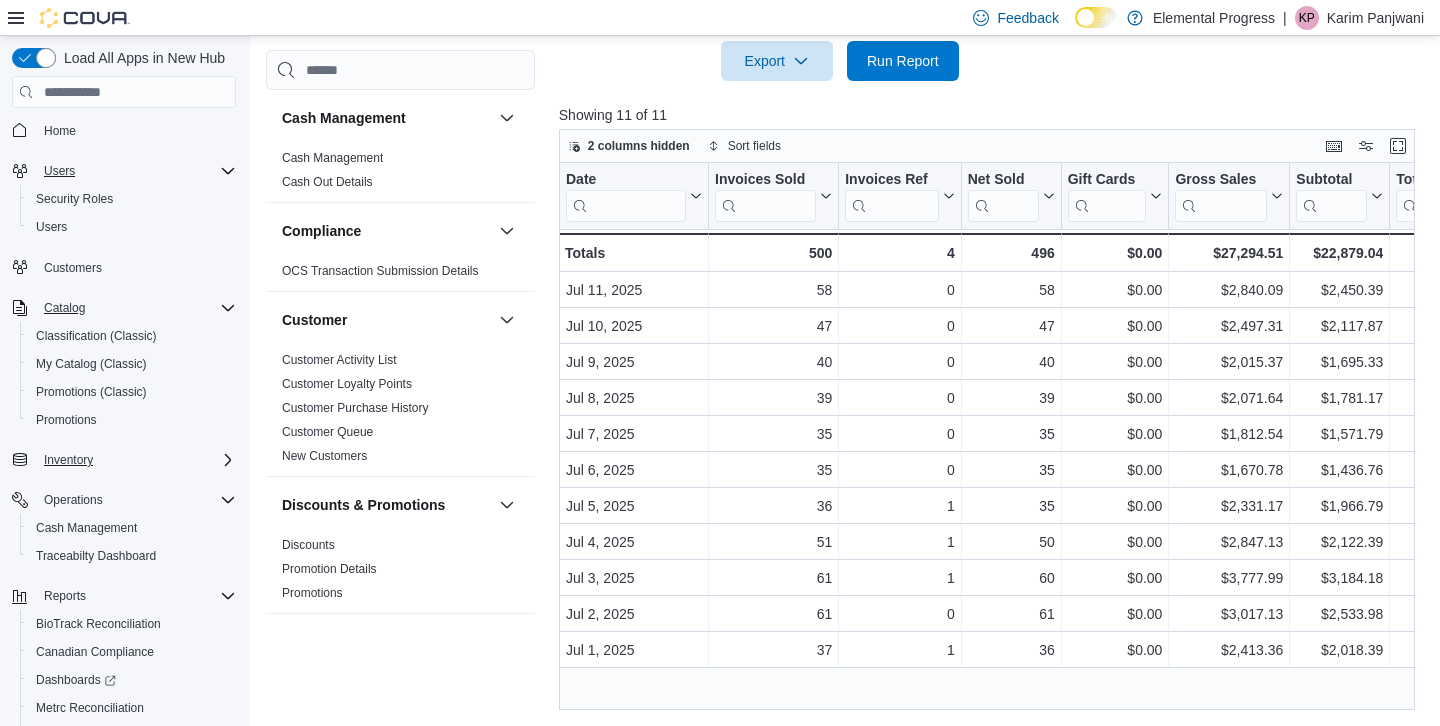 click 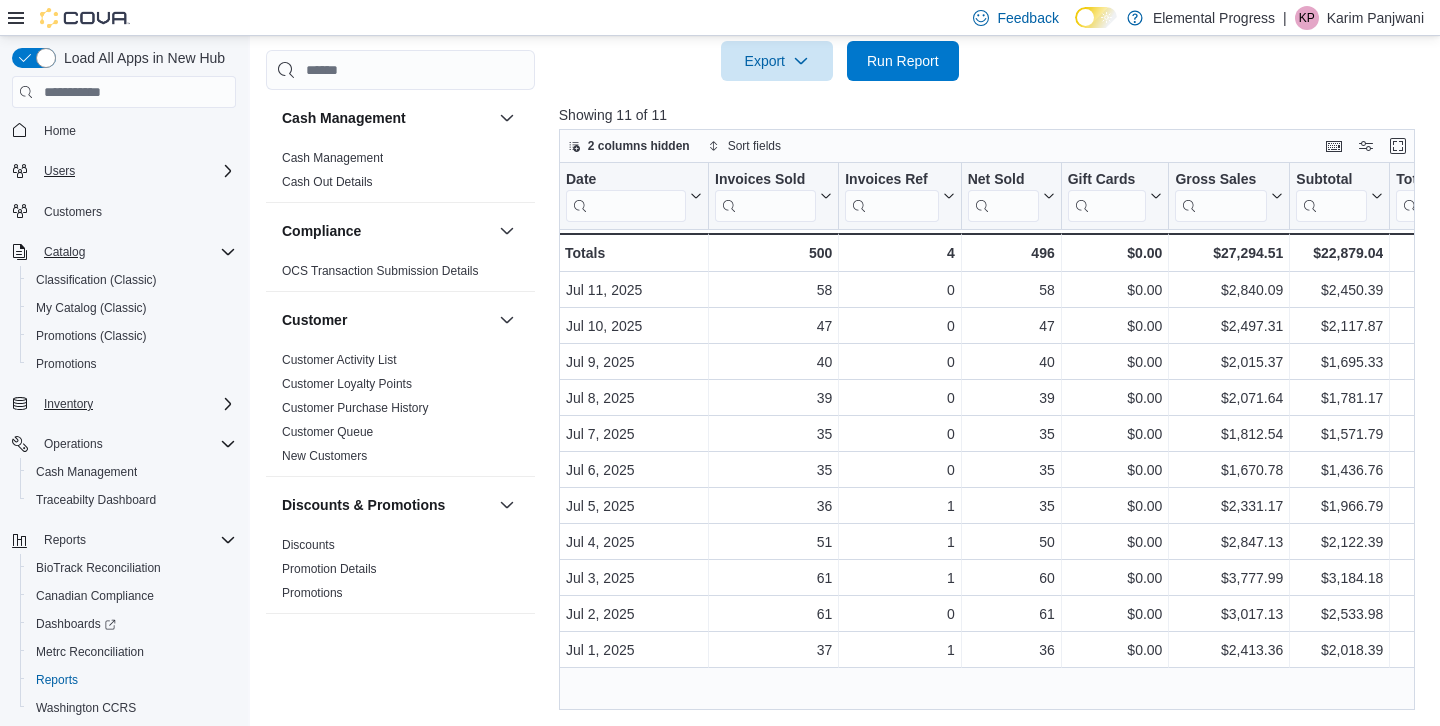 click 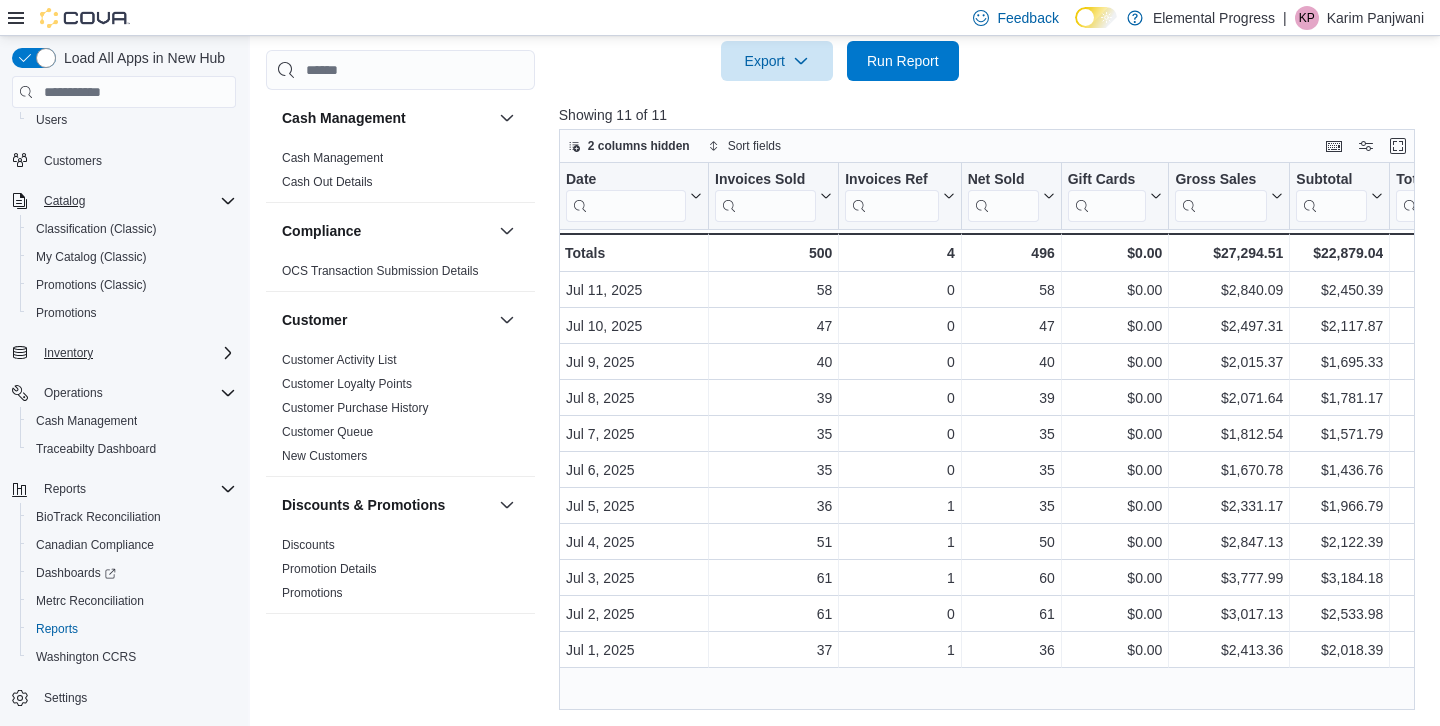scroll, scrollTop: 117, scrollLeft: 0, axis: vertical 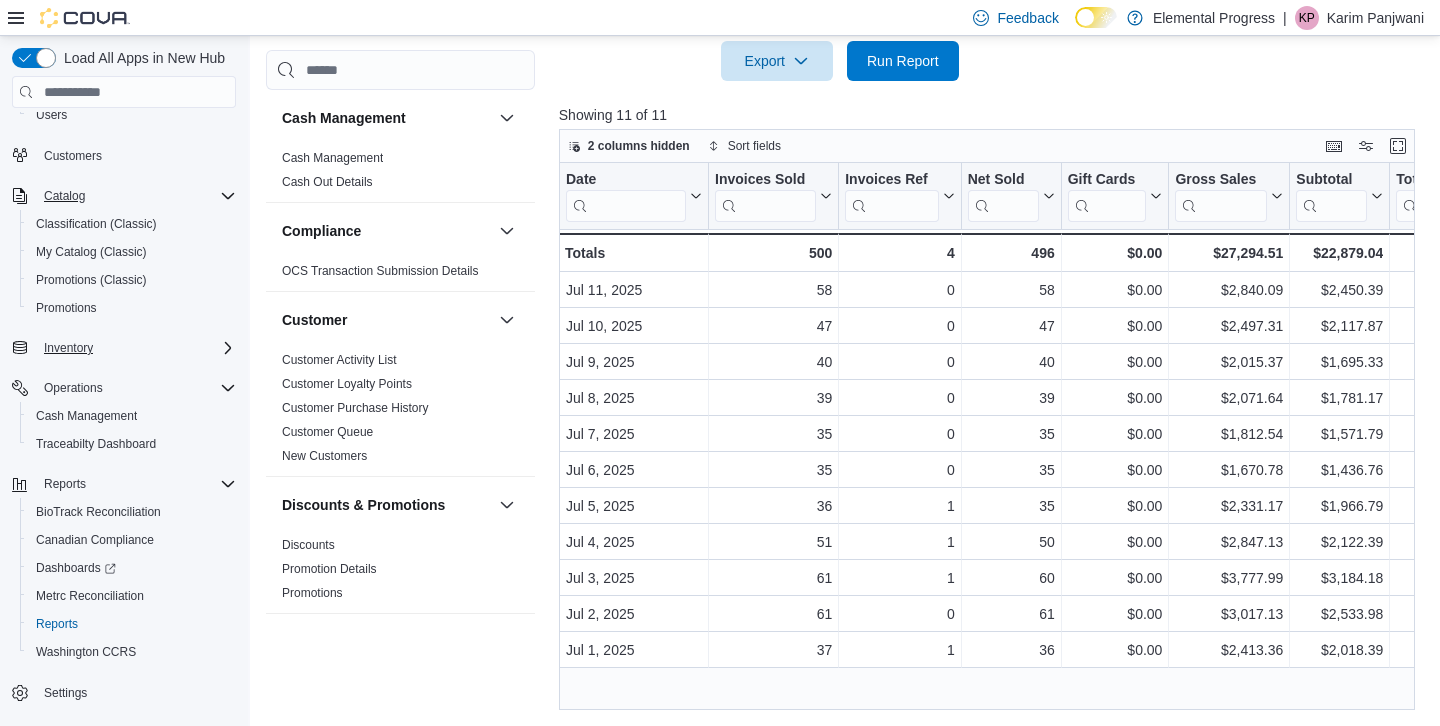 click 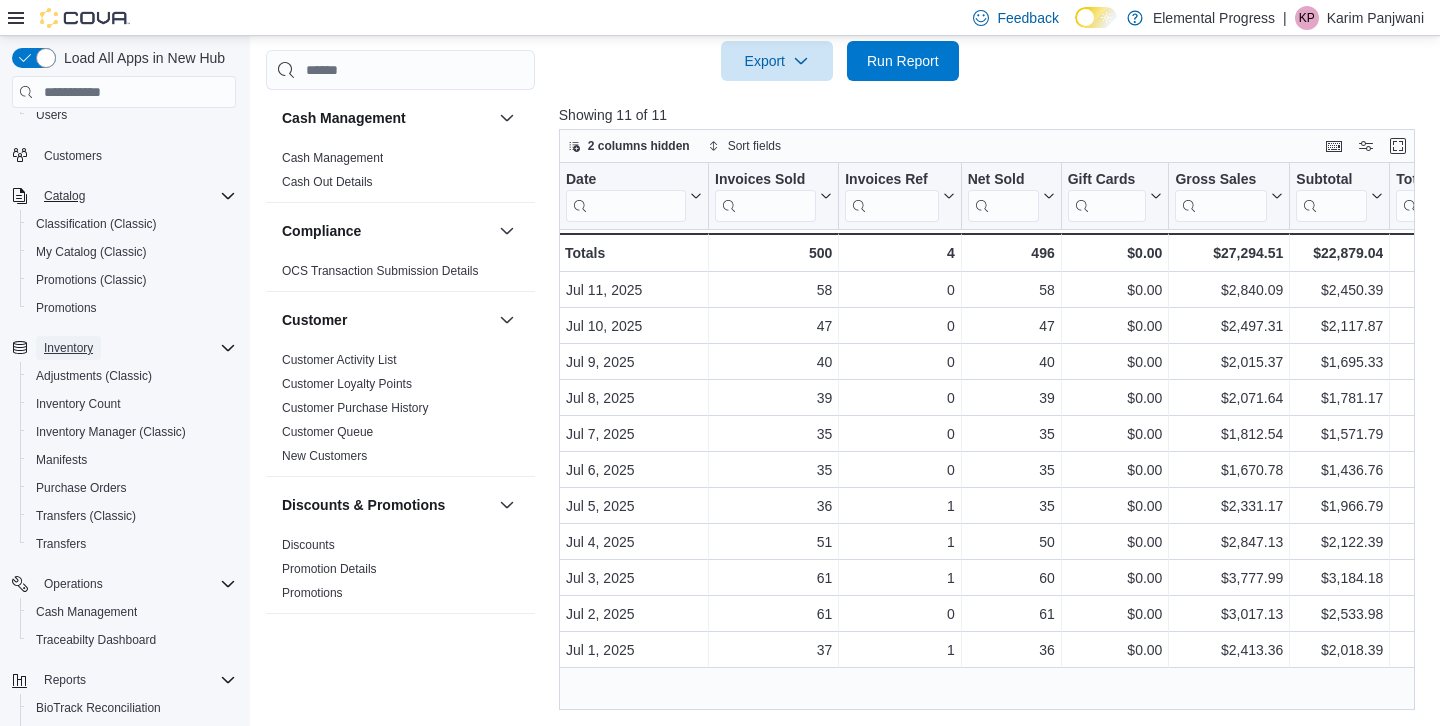 click on "Inventory" at bounding box center (68, 348) 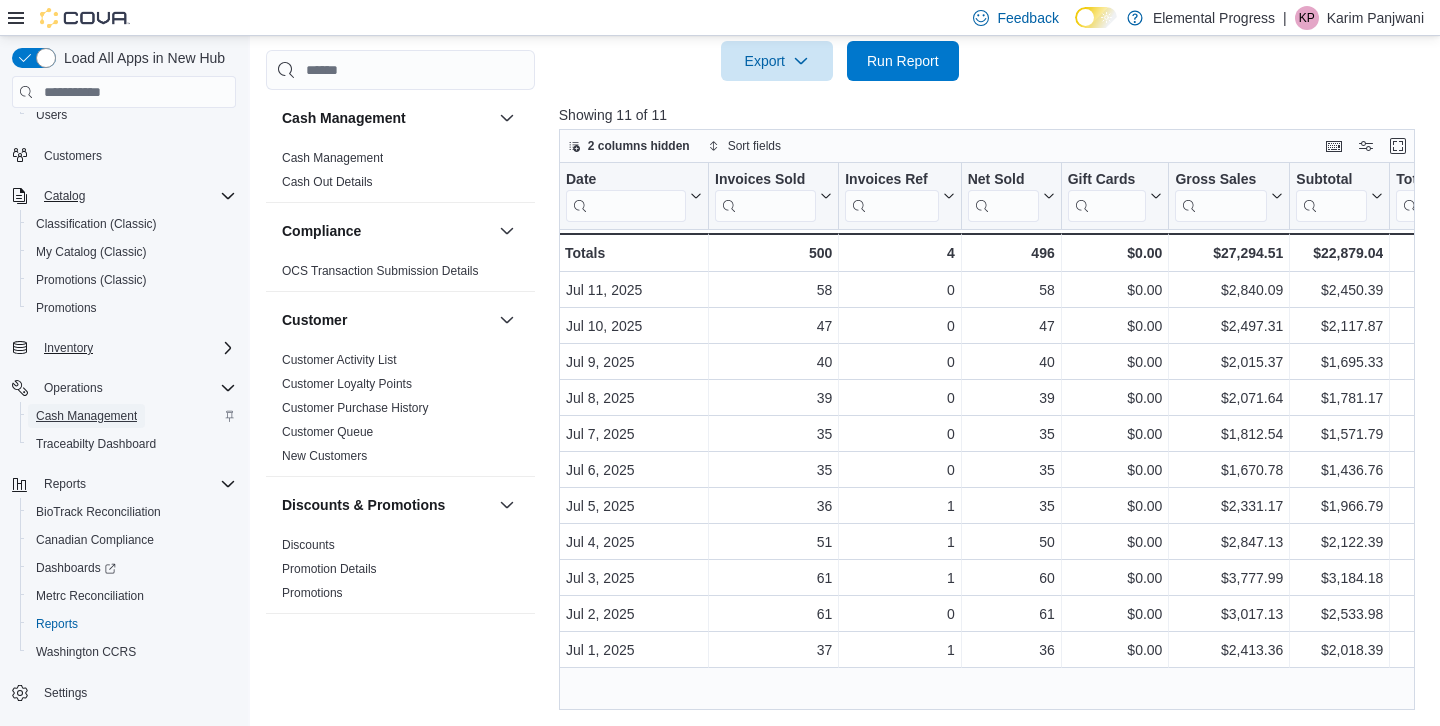 click on "Cash Management" at bounding box center (86, 416) 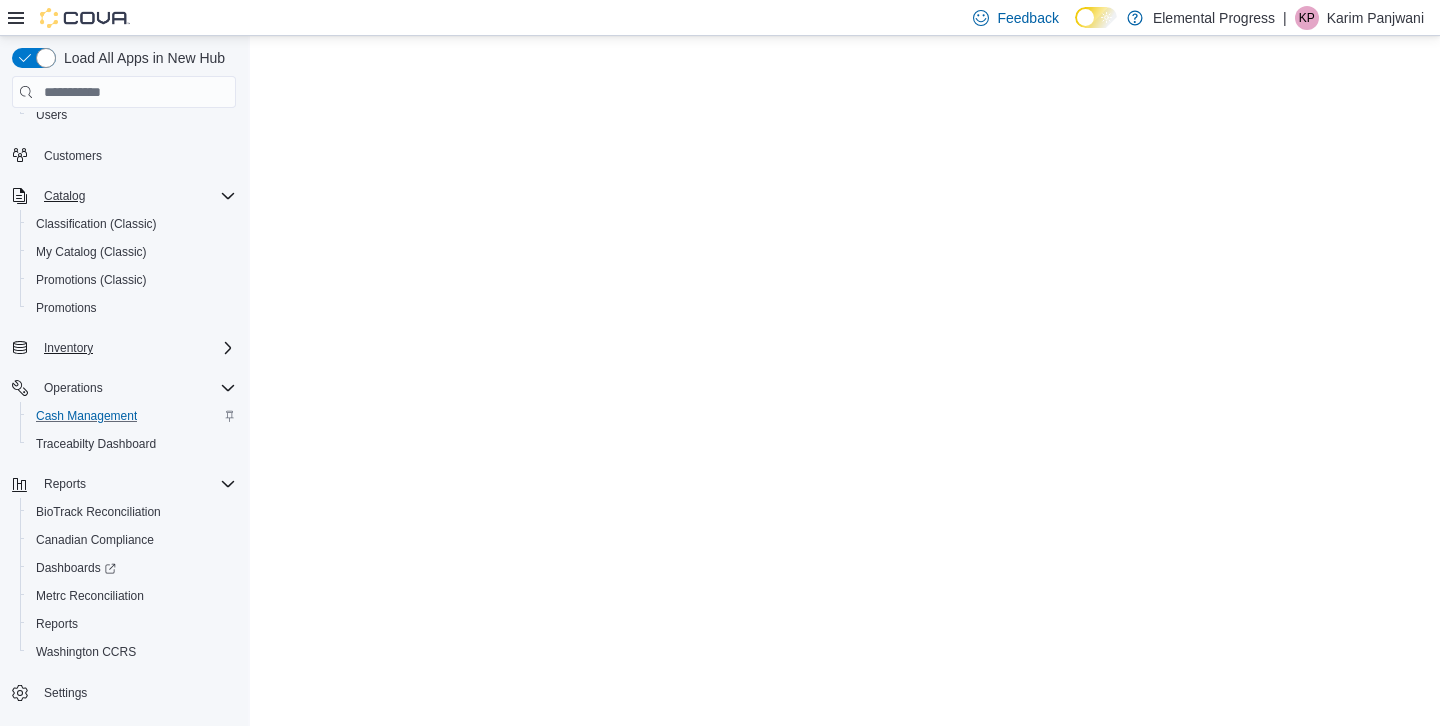 scroll, scrollTop: 0, scrollLeft: 0, axis: both 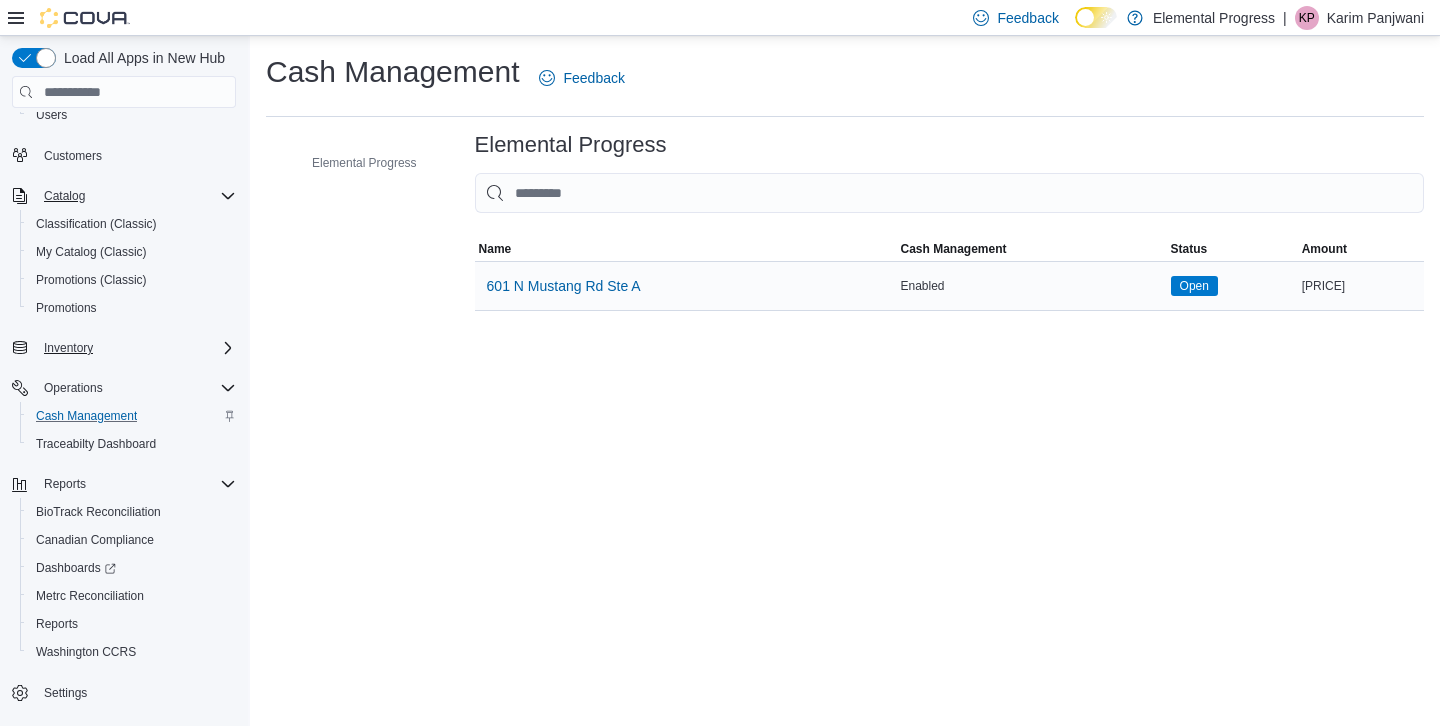 click on "Open" at bounding box center [1194, 286] 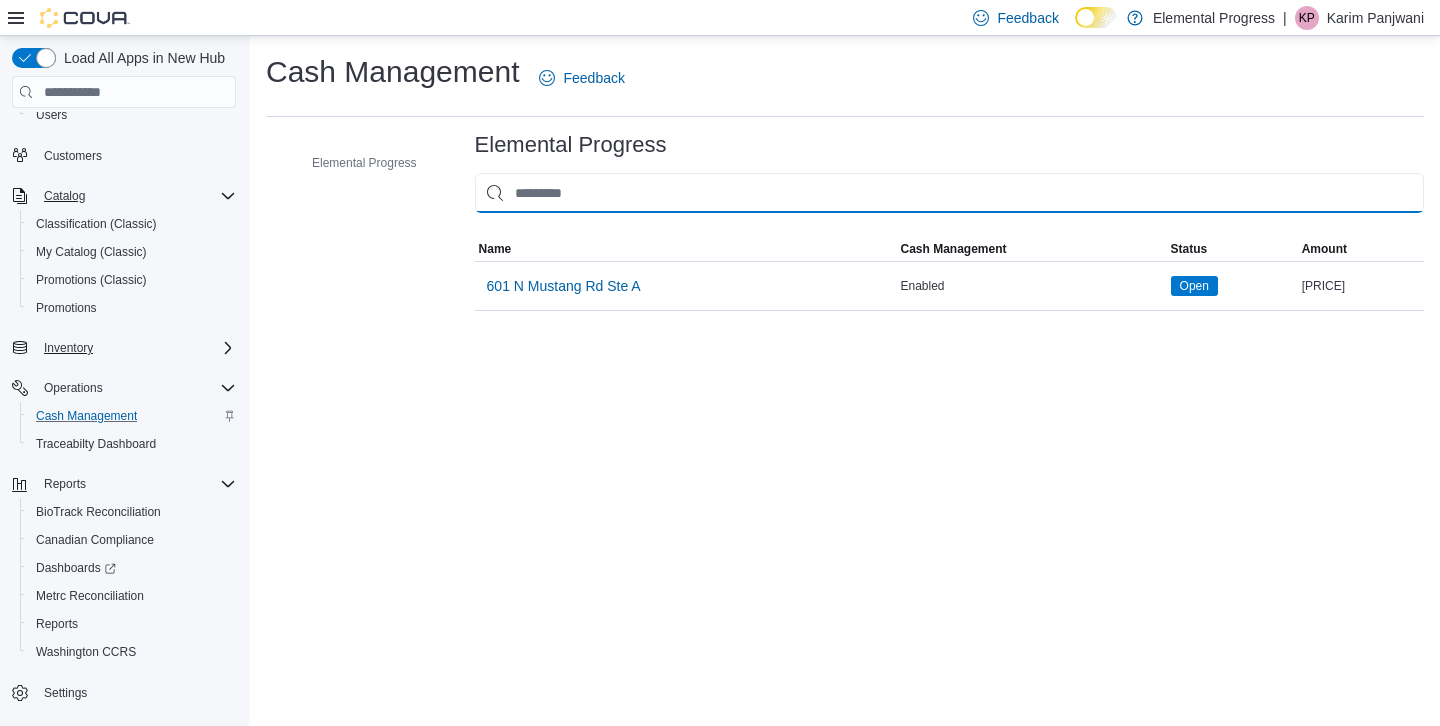click at bounding box center [949, 193] 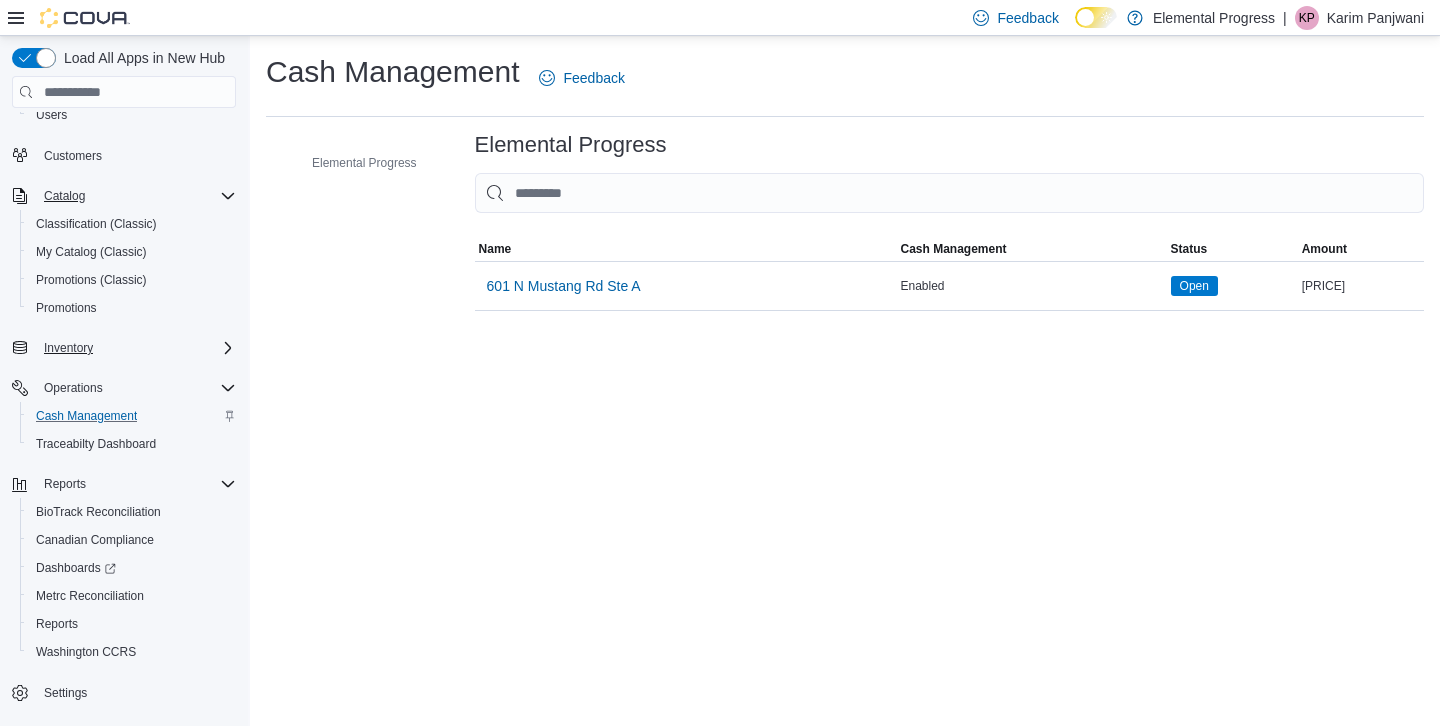 click on "Cash Management Feedback Elemental Progress Elemental Progress   Sorting MemoryTable from EuiInMemoryTable Name Cash Management Status Amount Name 601 N Mustang Rd Ste A Cash Management Enabled Status Open Amount $813,770.22" at bounding box center [845, 381] 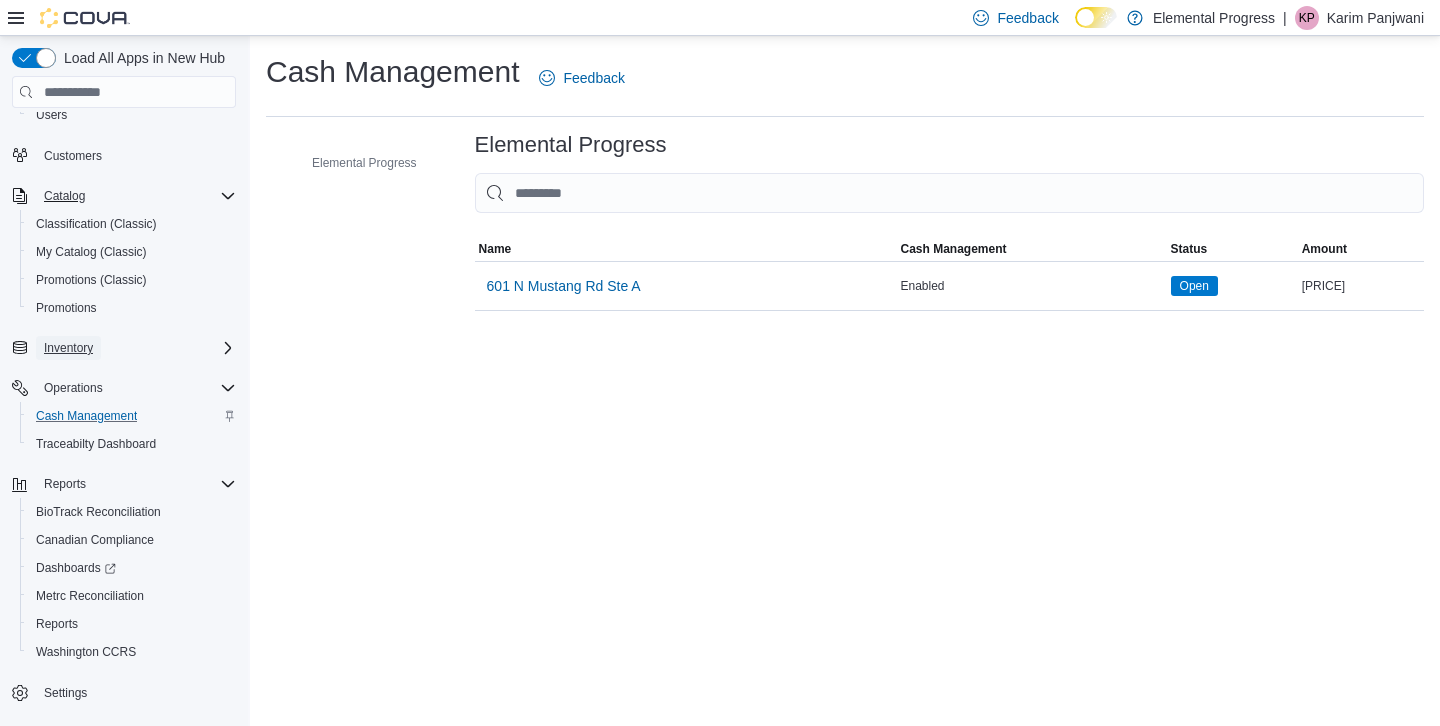 click on "Inventory" at bounding box center [68, 348] 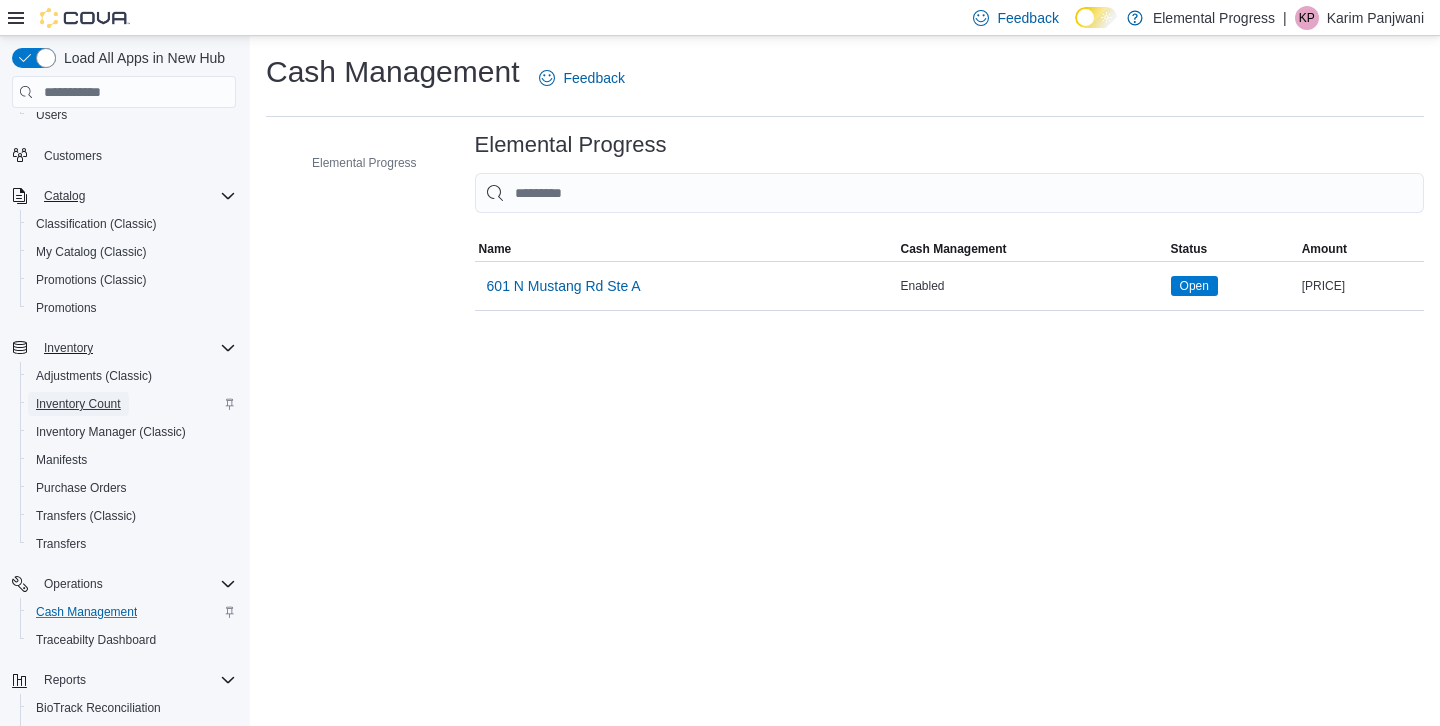 click on "Inventory Count" at bounding box center (78, 404) 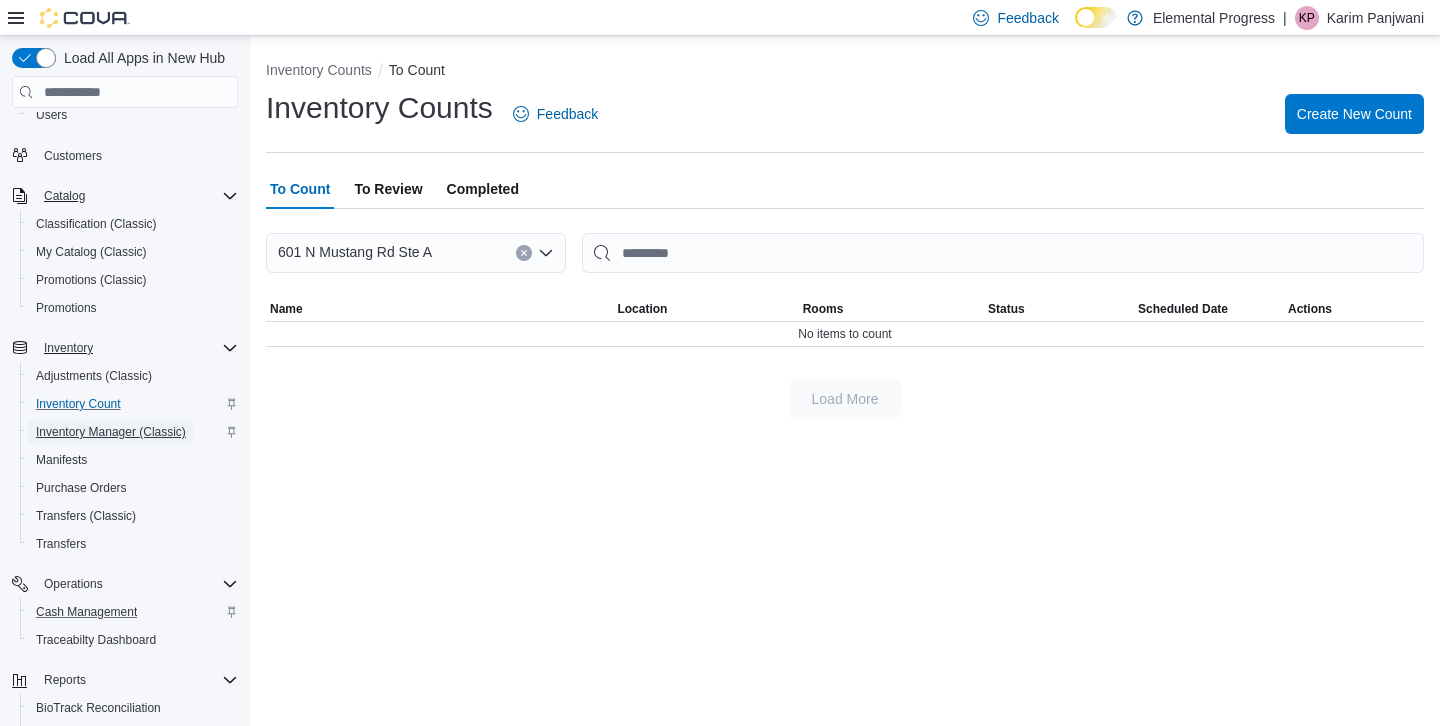 click on "Inventory Manager (Classic)" at bounding box center [111, 432] 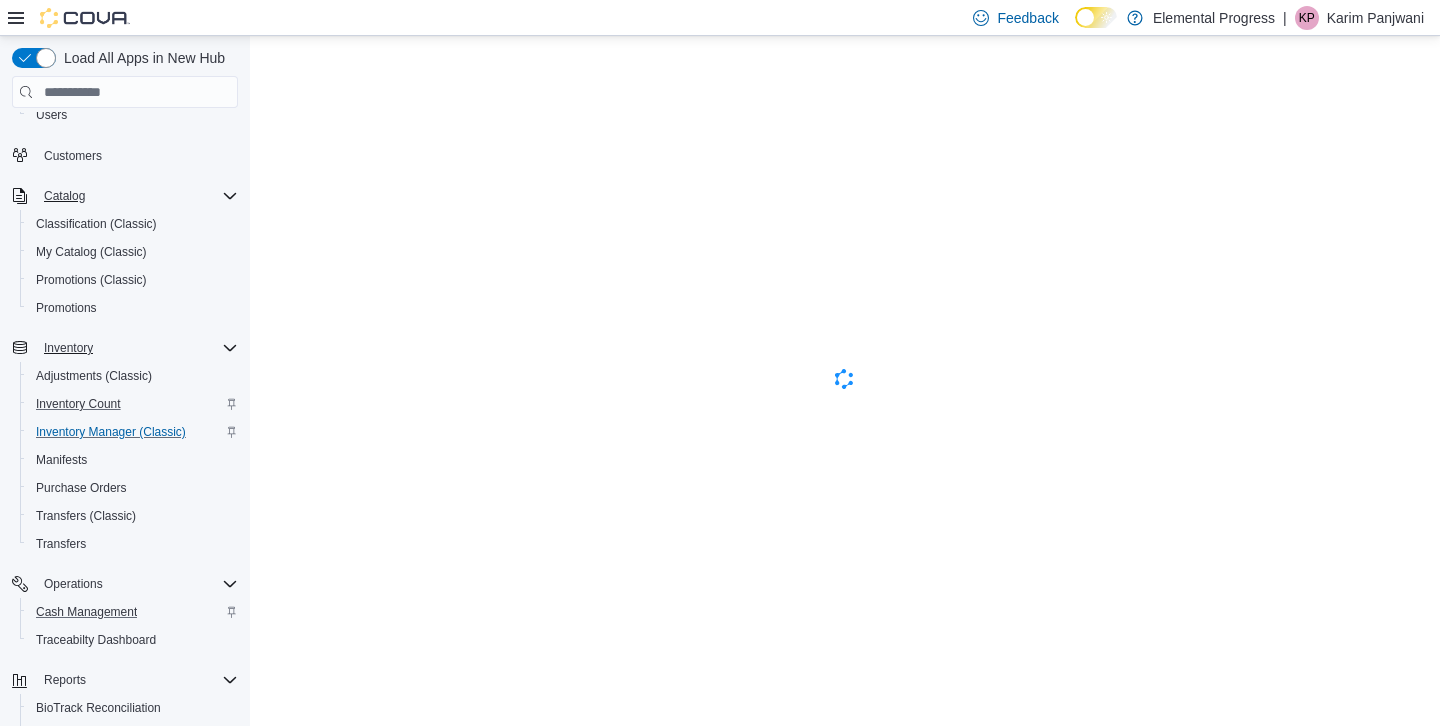 scroll, scrollTop: 0, scrollLeft: 0, axis: both 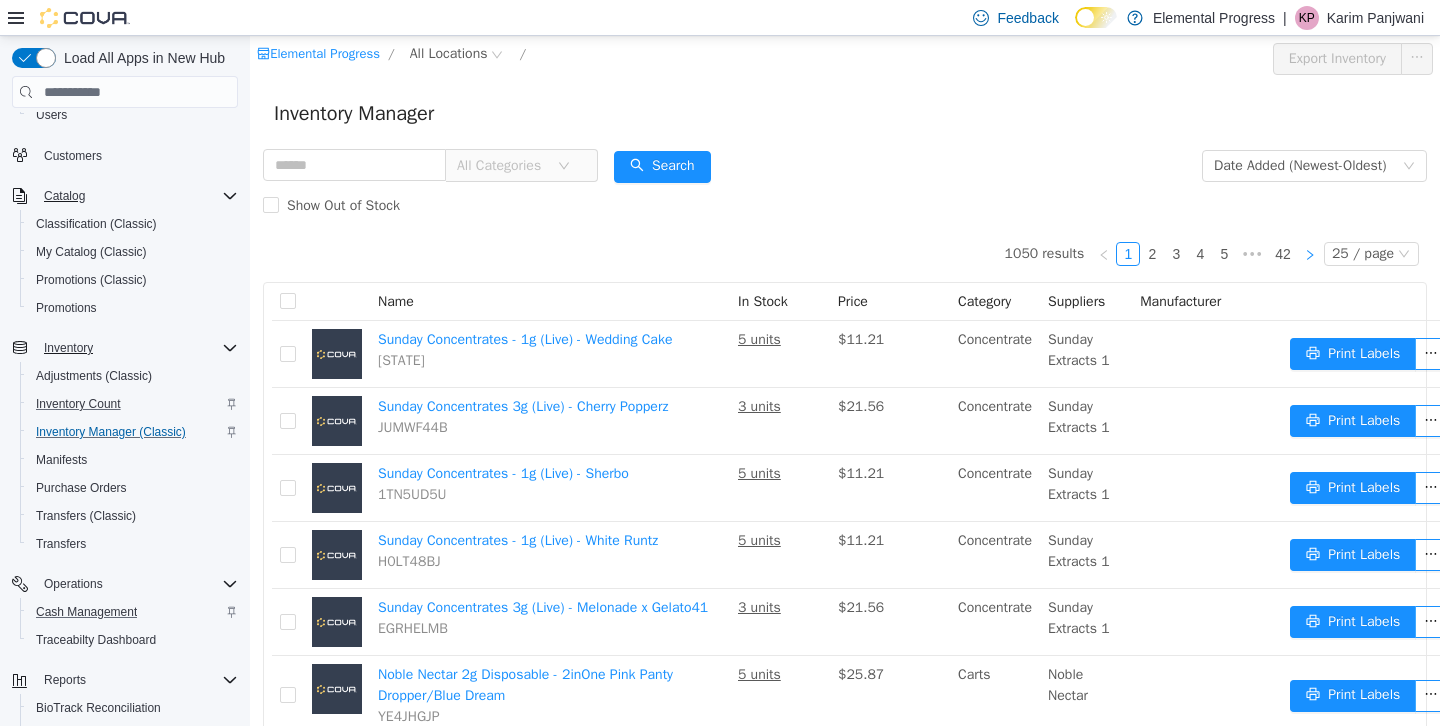 click 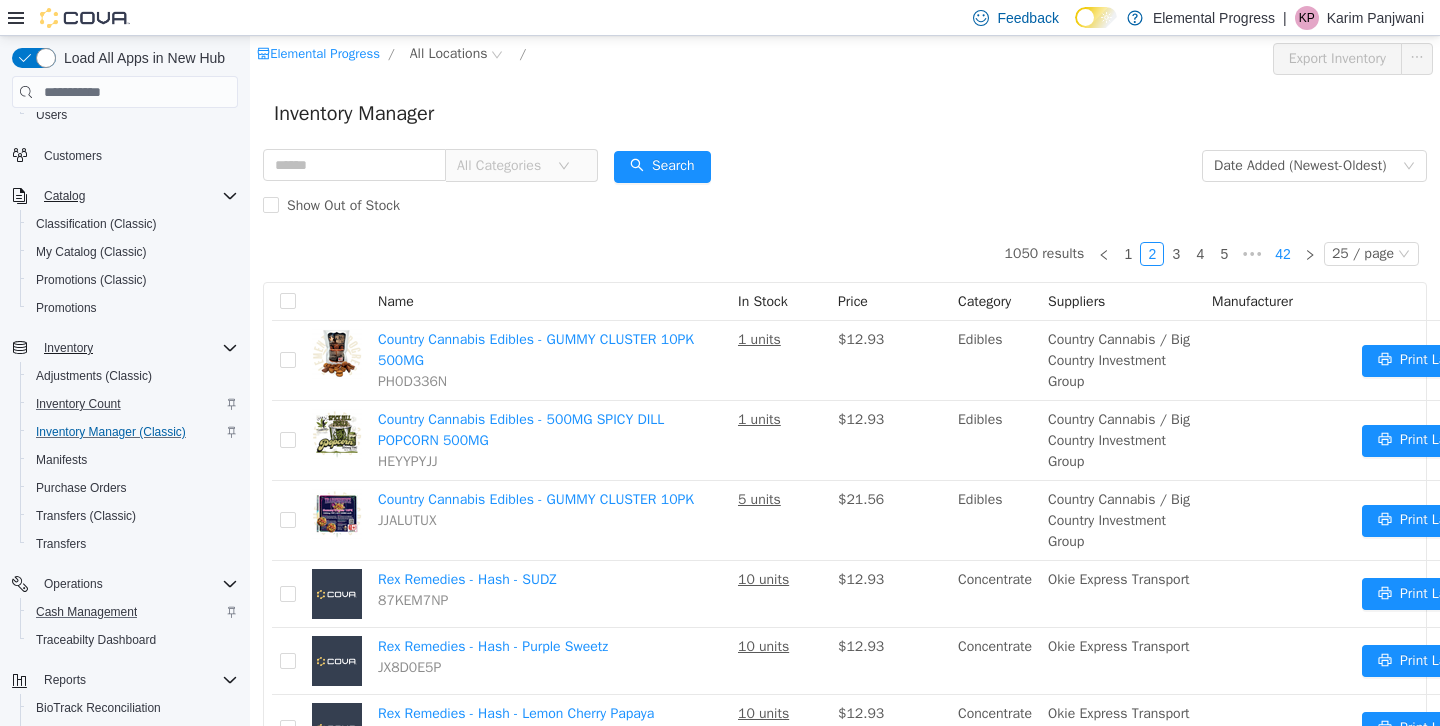 click on "42" at bounding box center [1283, 254] 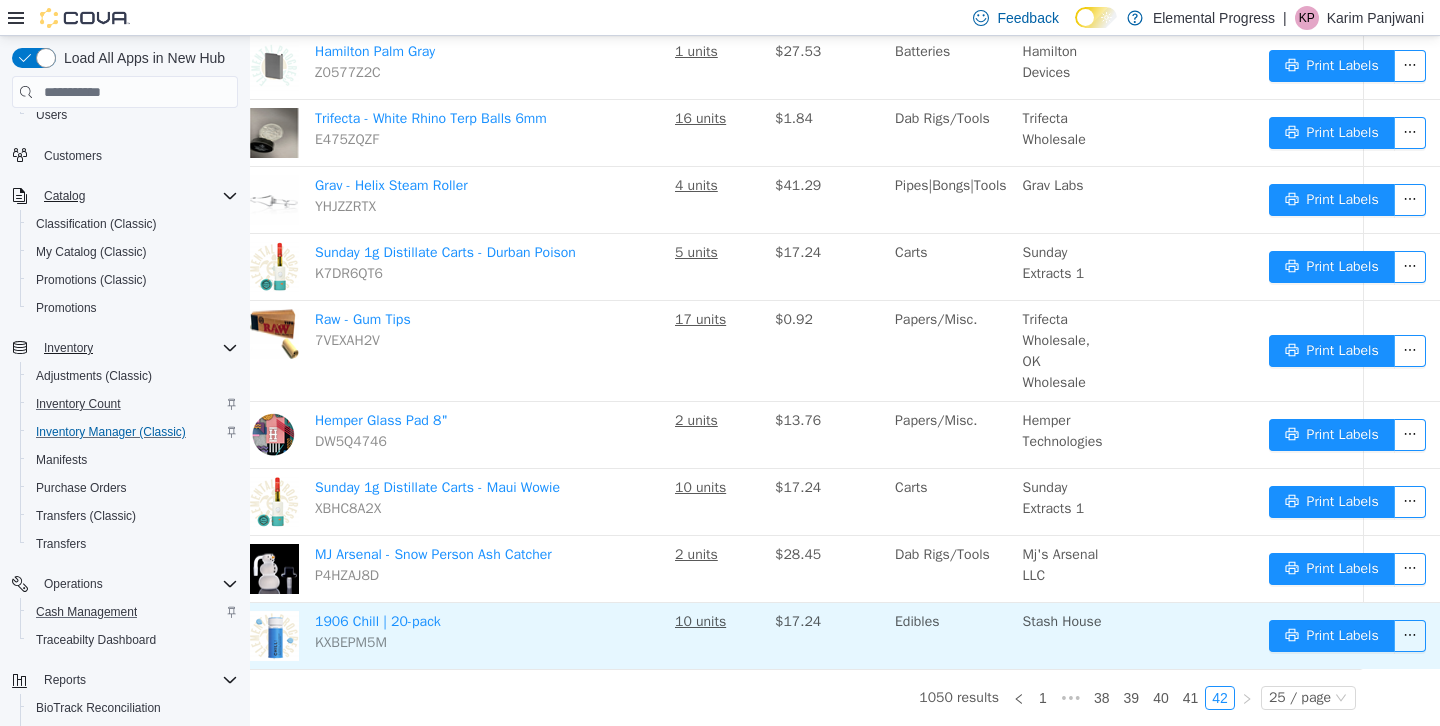 scroll, scrollTop: 1416, scrollLeft: 78, axis: both 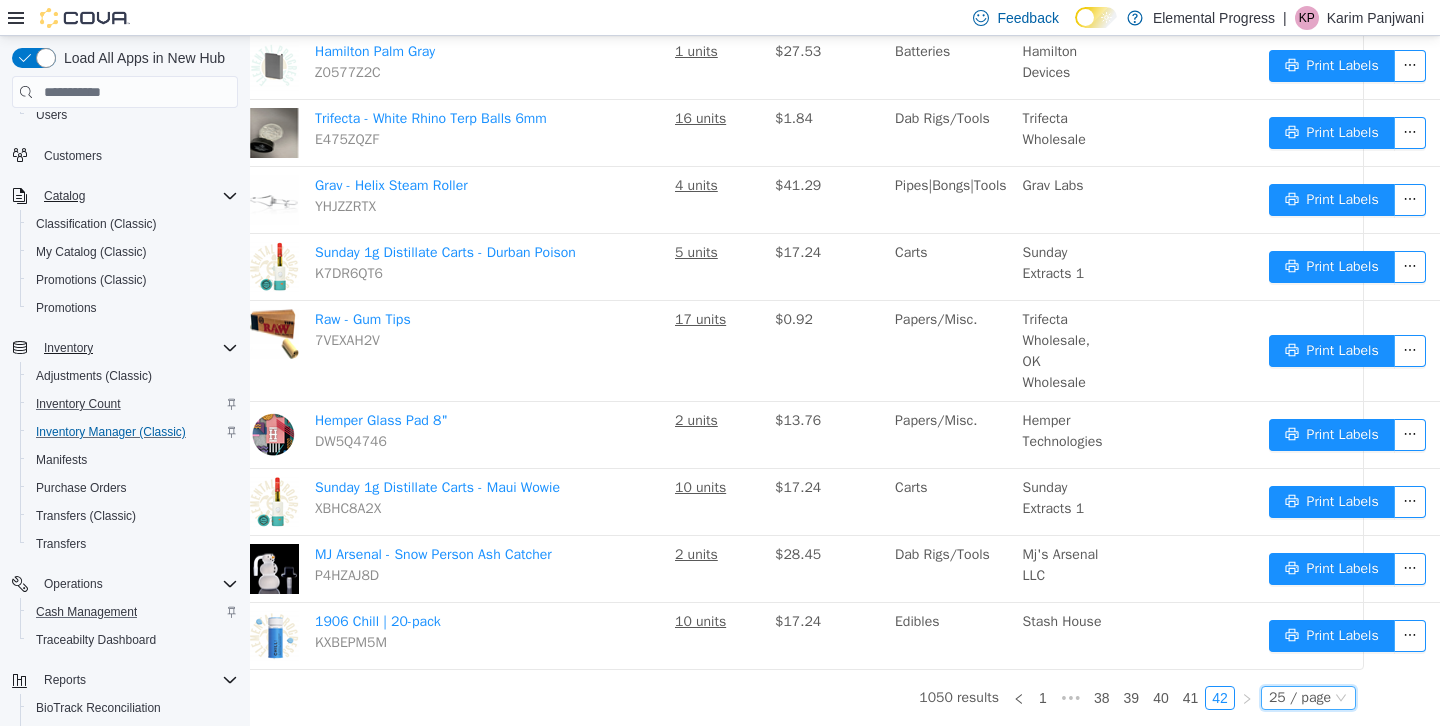 click 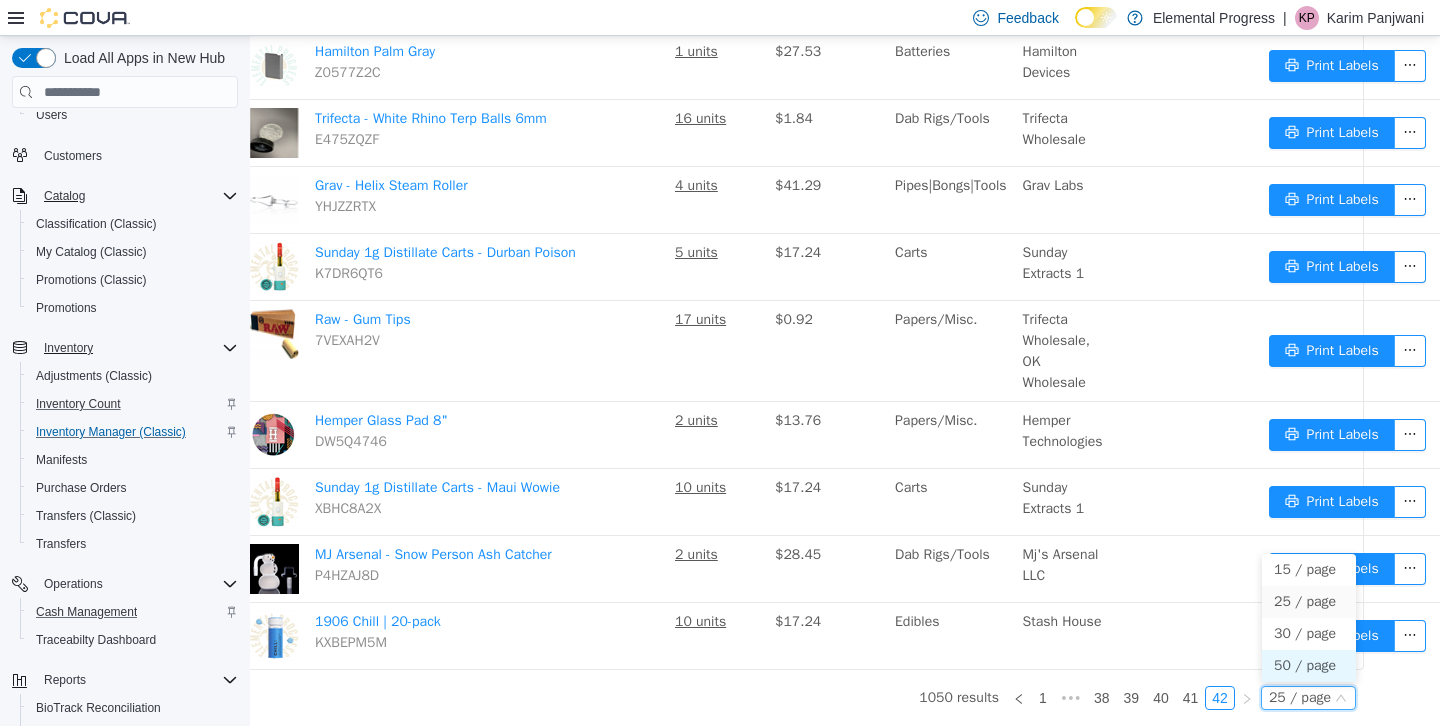 click on "50 / page" at bounding box center (1309, 666) 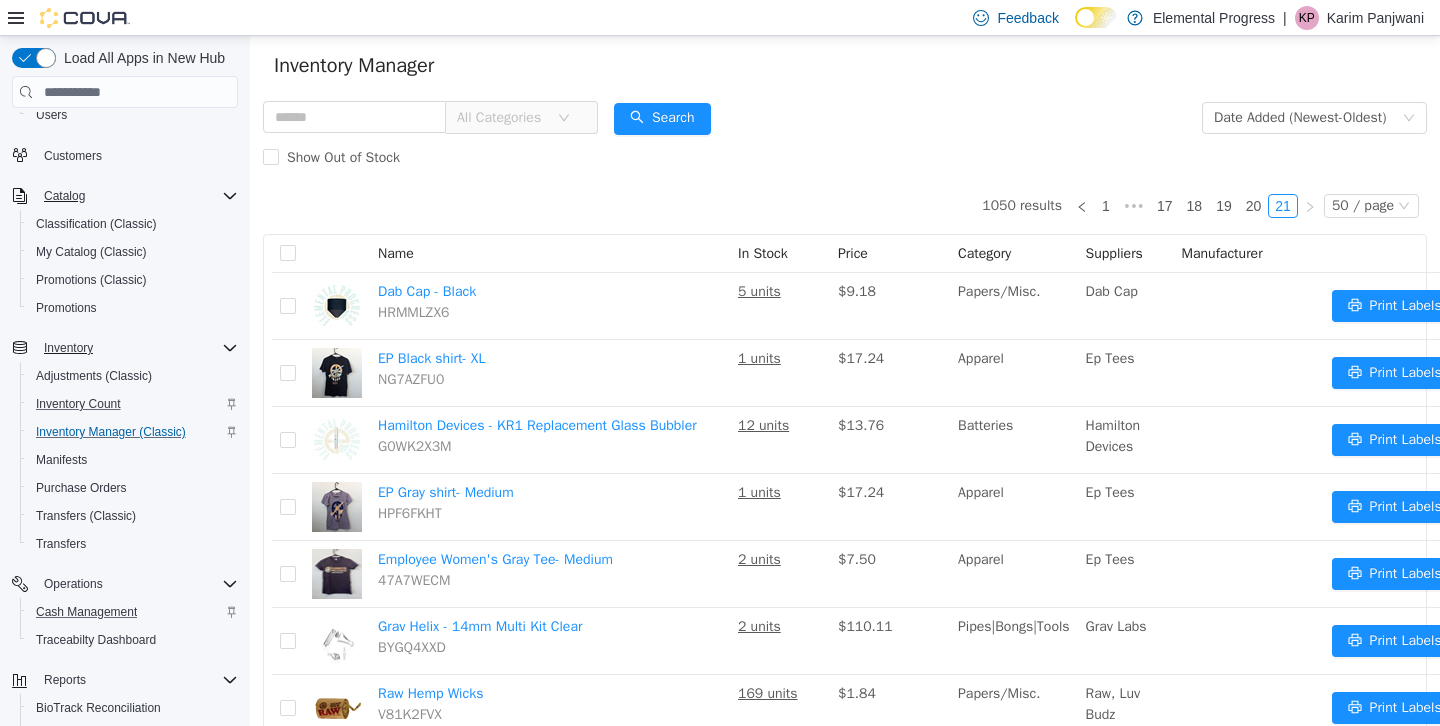 scroll, scrollTop: 0, scrollLeft: 0, axis: both 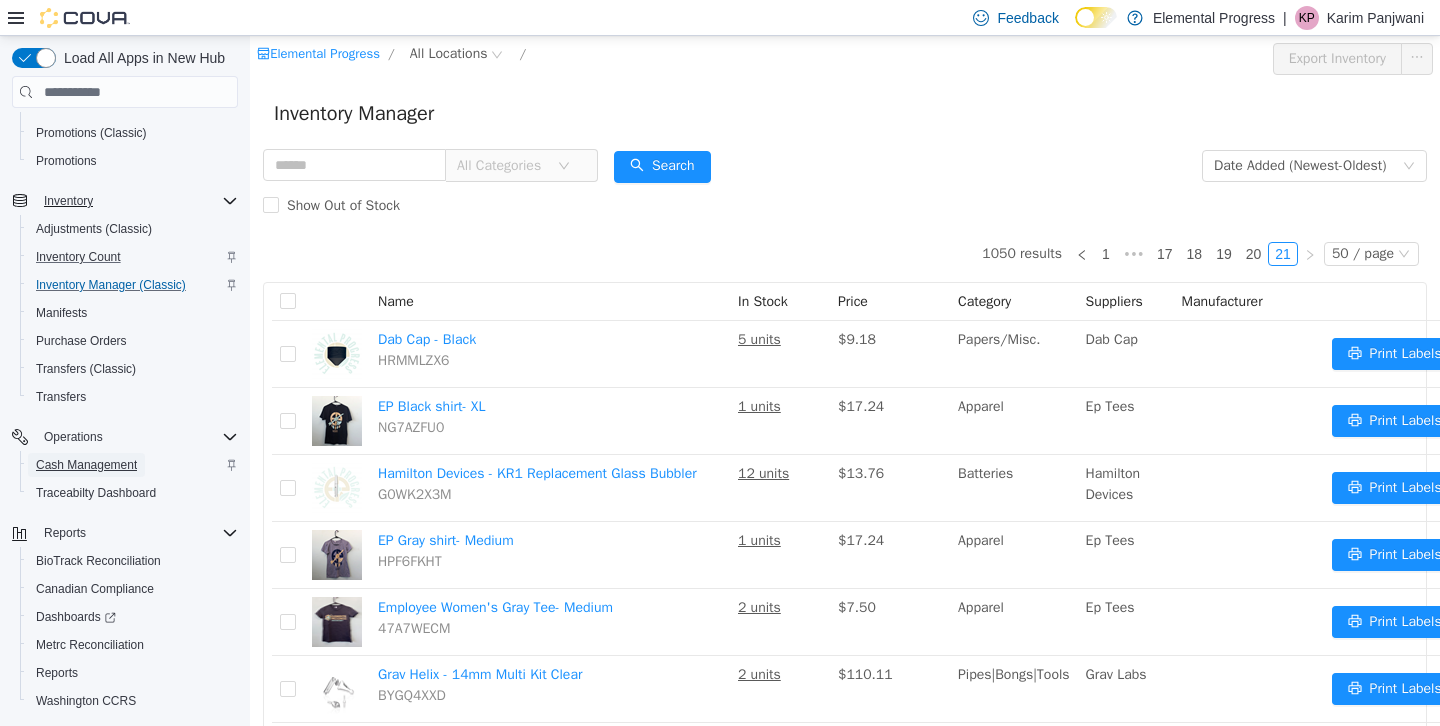 click on "Cash Management" at bounding box center (86, 465) 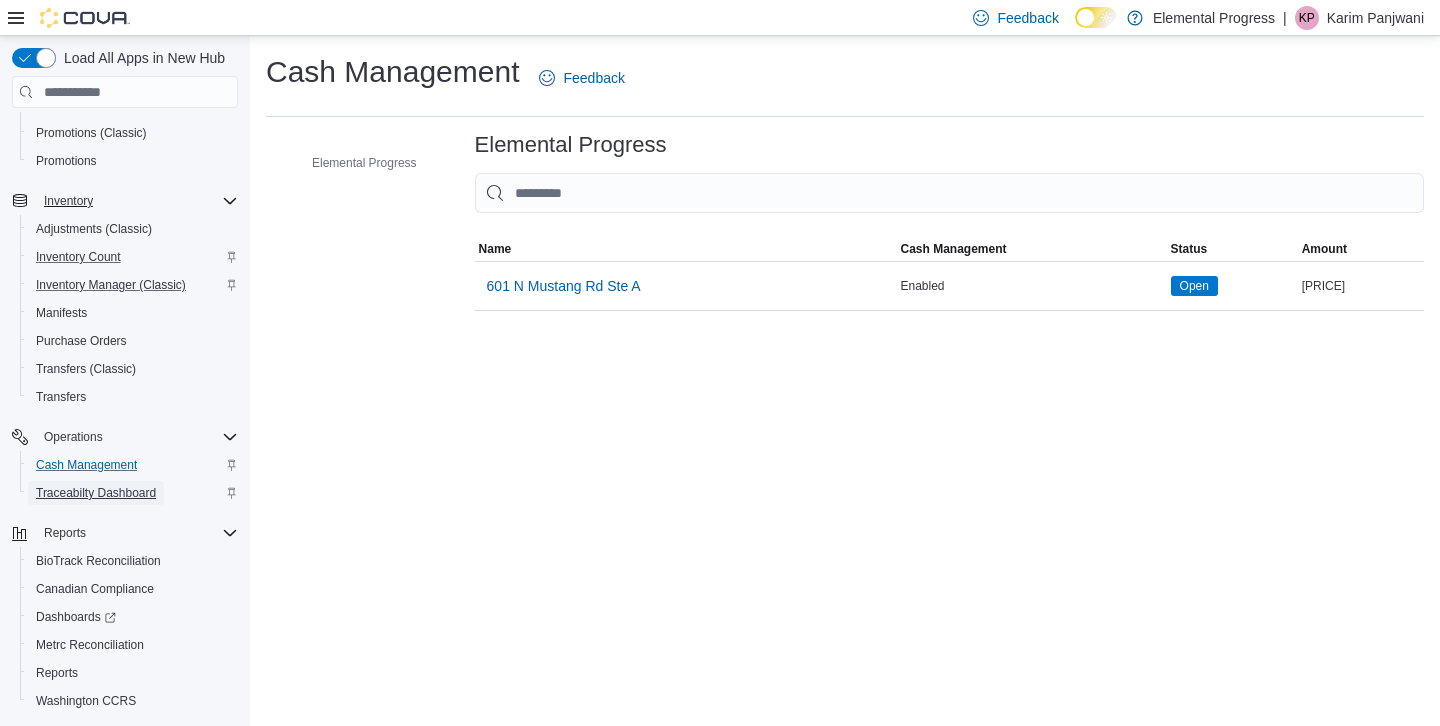 click on "Traceabilty Dashboard" at bounding box center (96, 493) 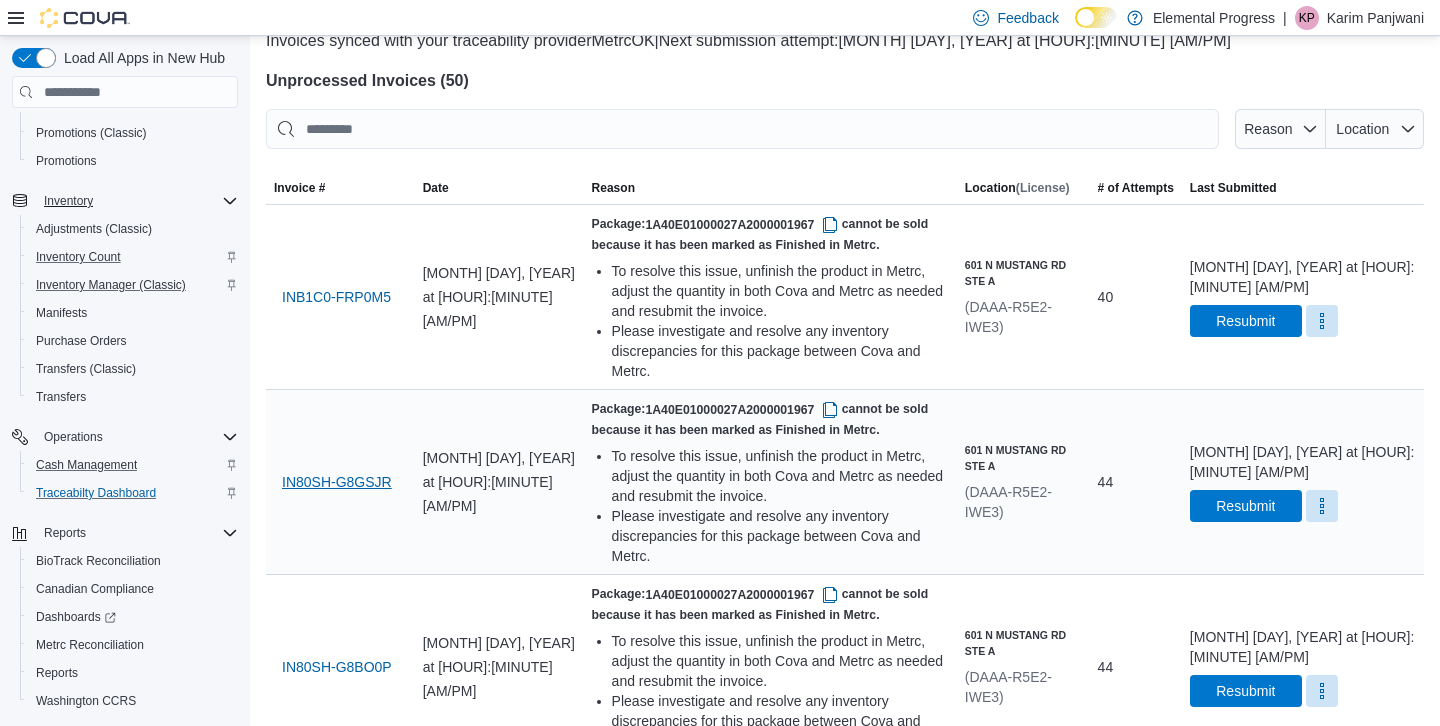 scroll, scrollTop: 80, scrollLeft: 0, axis: vertical 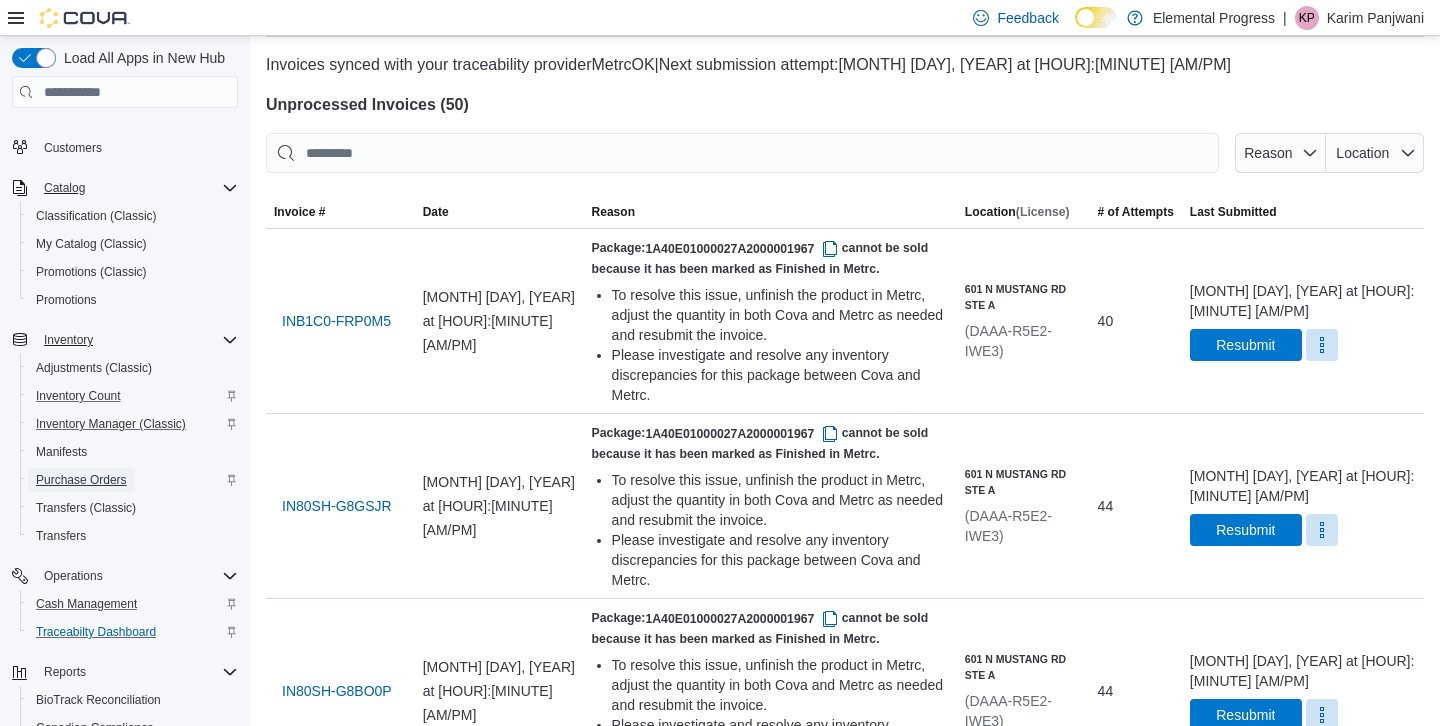 click on "Purchase Orders" at bounding box center [81, 480] 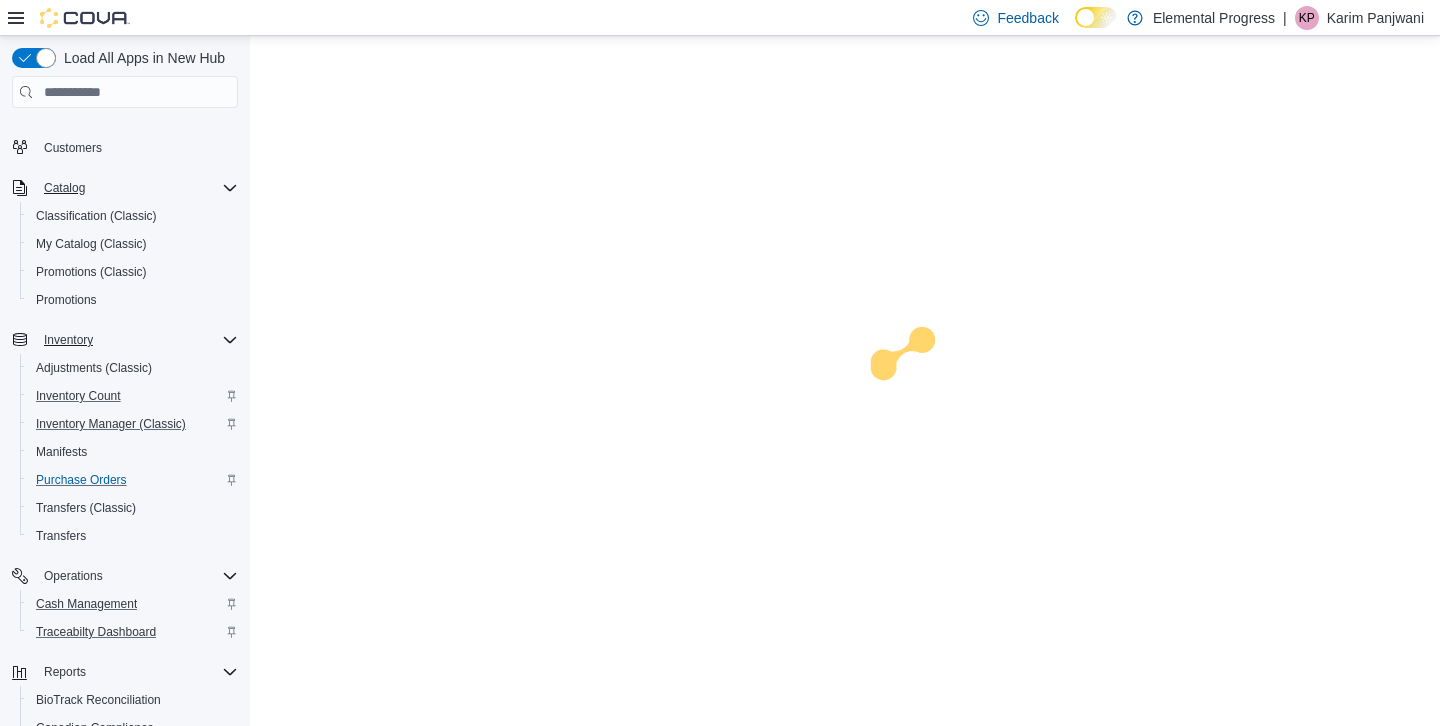 scroll, scrollTop: 0, scrollLeft: 0, axis: both 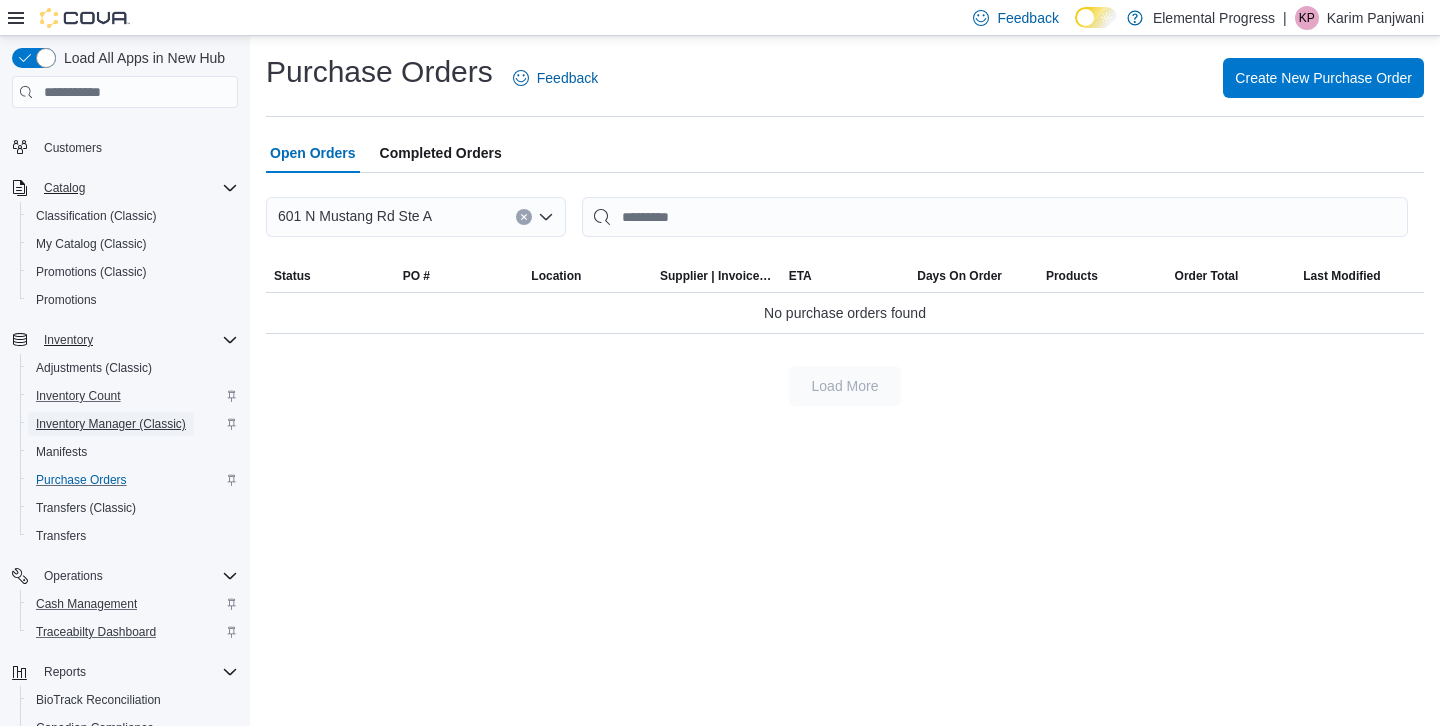 click on "Inventory Manager (Classic)" at bounding box center (111, 424) 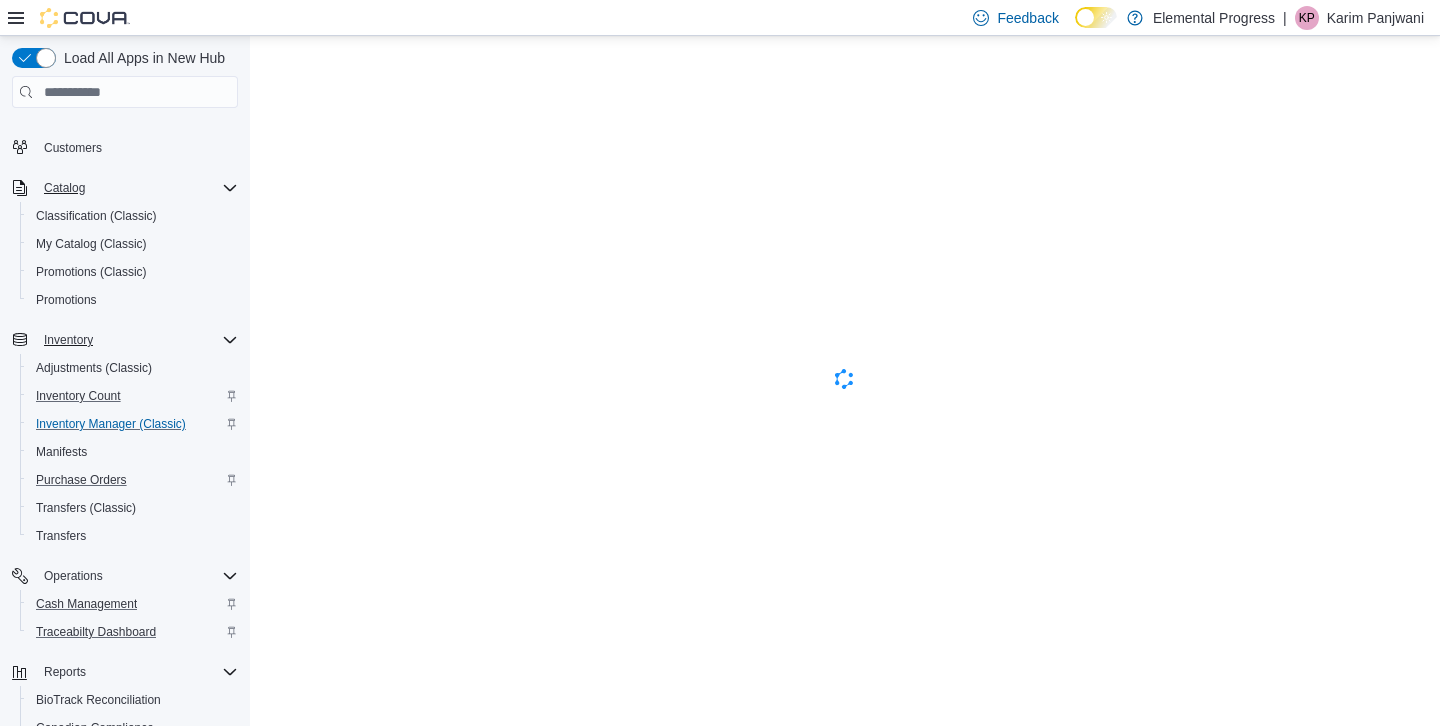 scroll, scrollTop: 0, scrollLeft: 0, axis: both 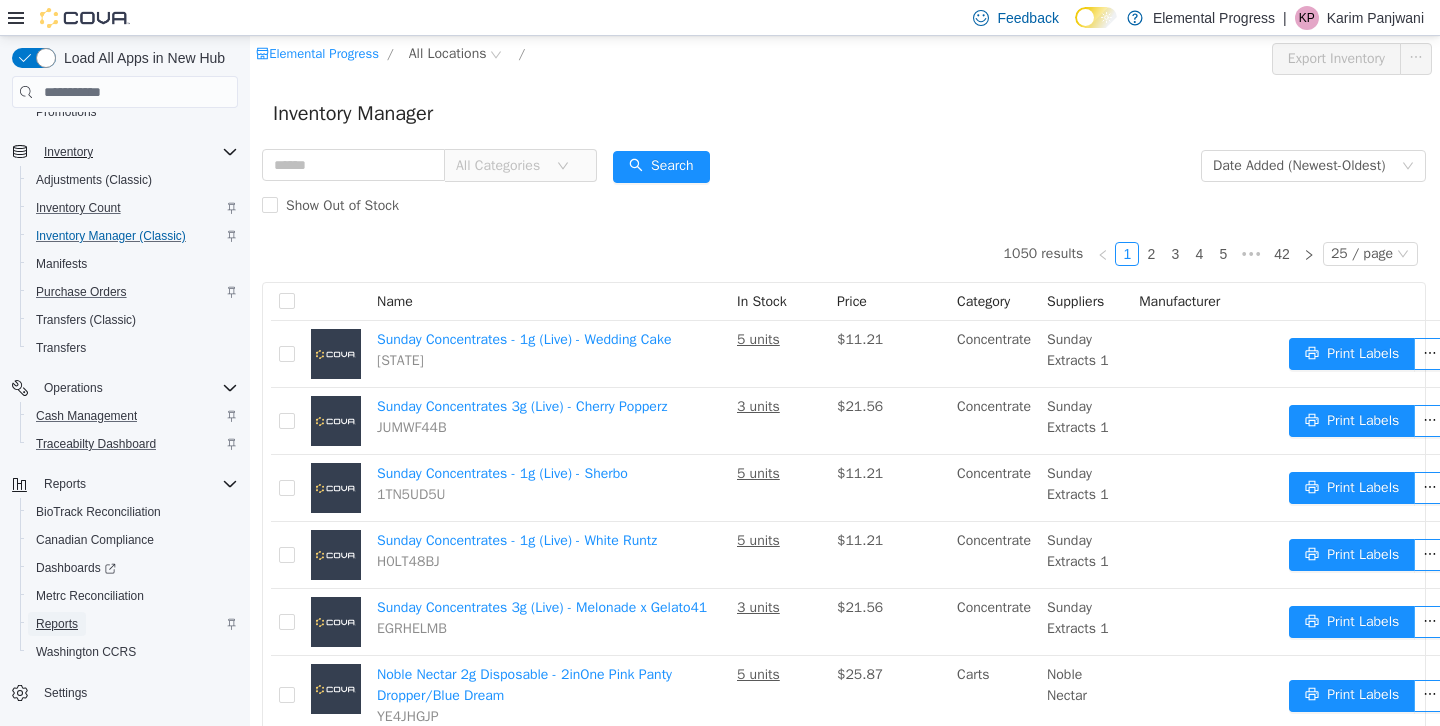 click on "Reports" at bounding box center [57, 624] 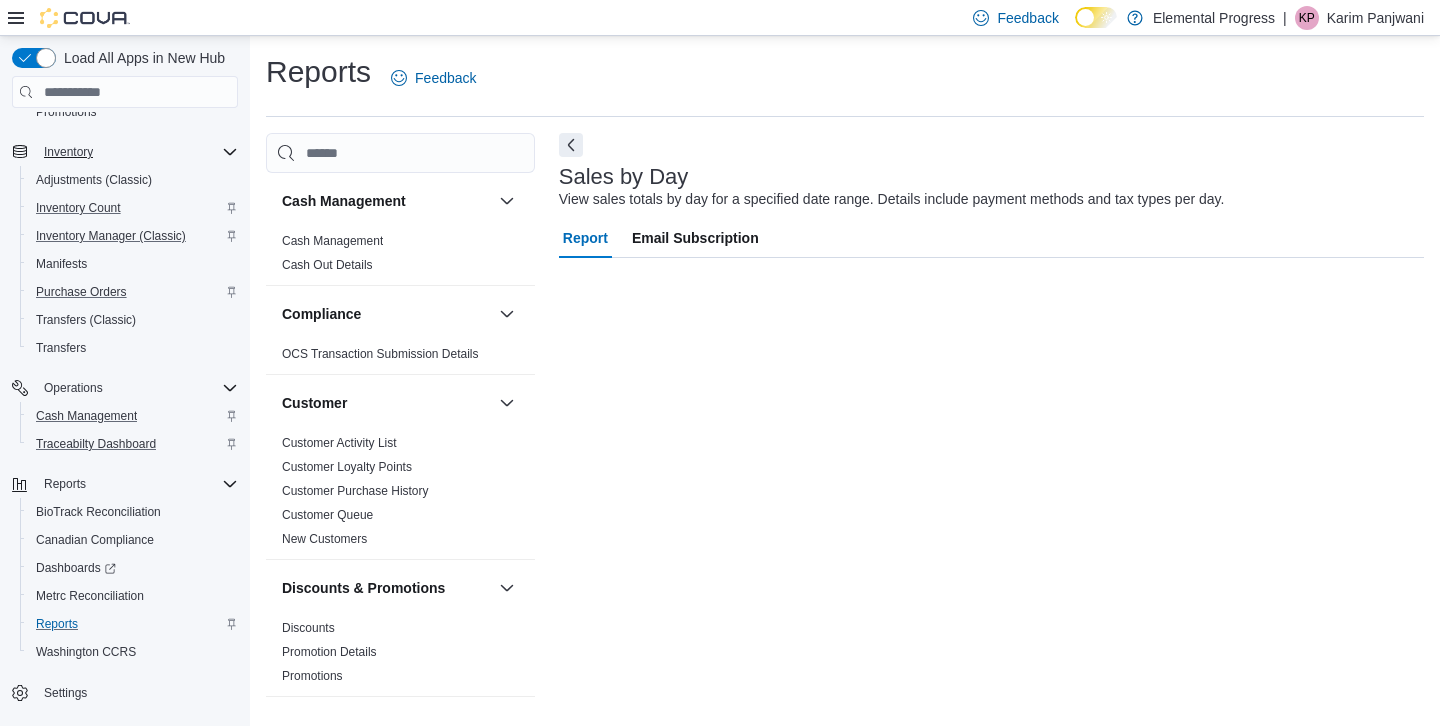 scroll, scrollTop: 8, scrollLeft: 0, axis: vertical 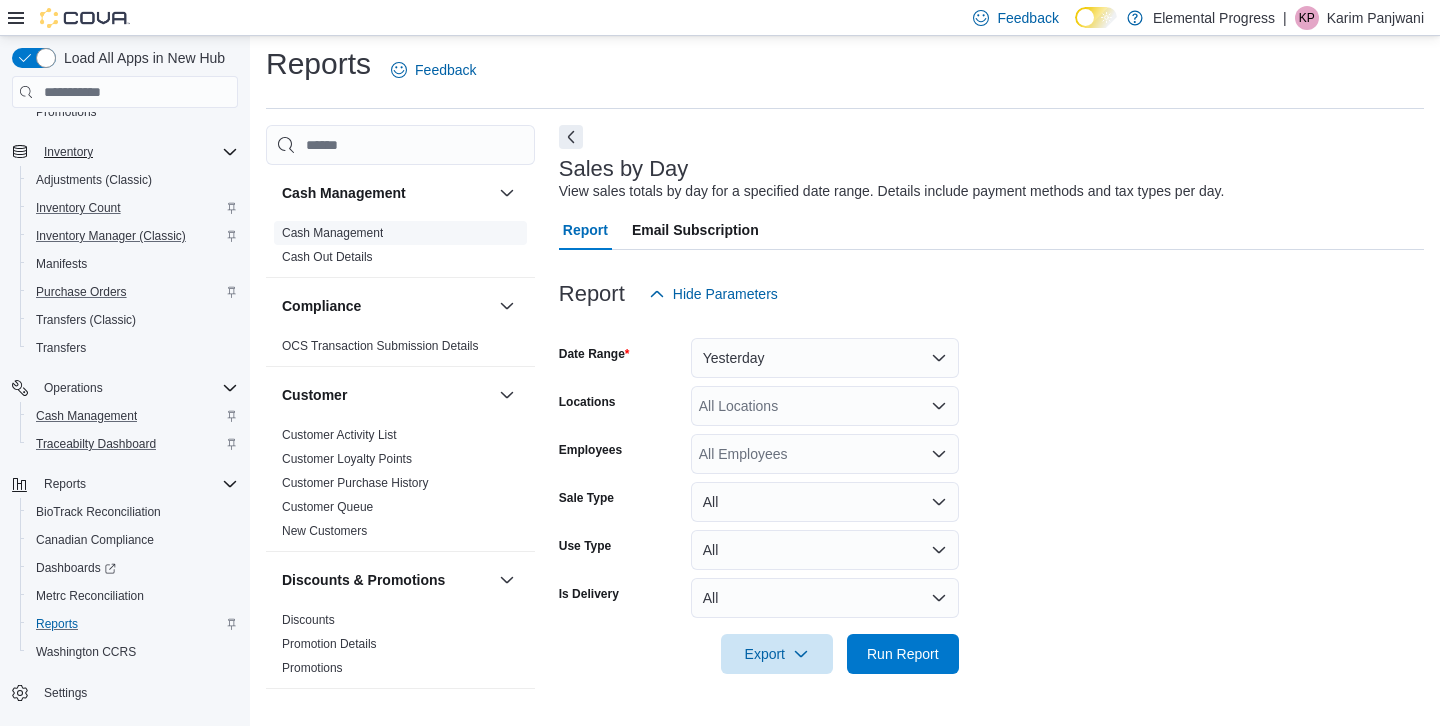 click on "Cash Management" at bounding box center (332, 233) 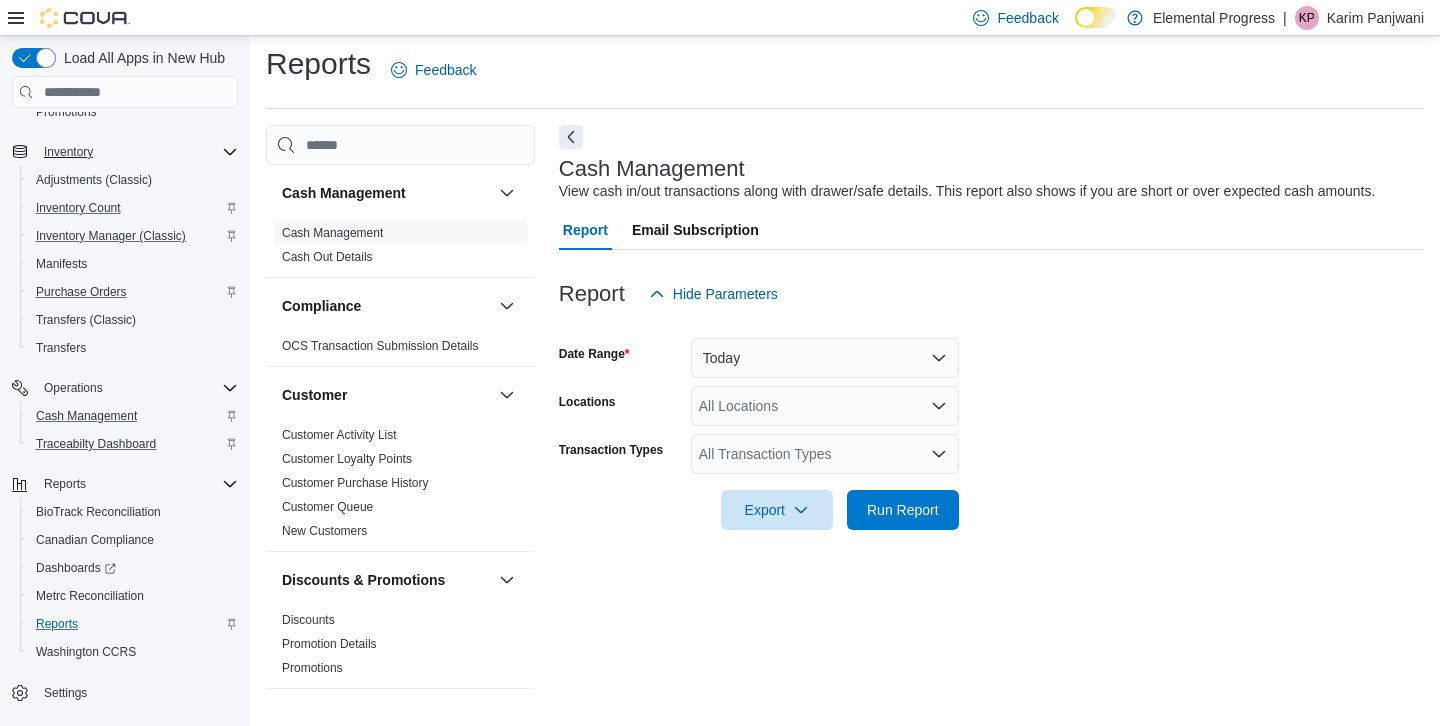 click 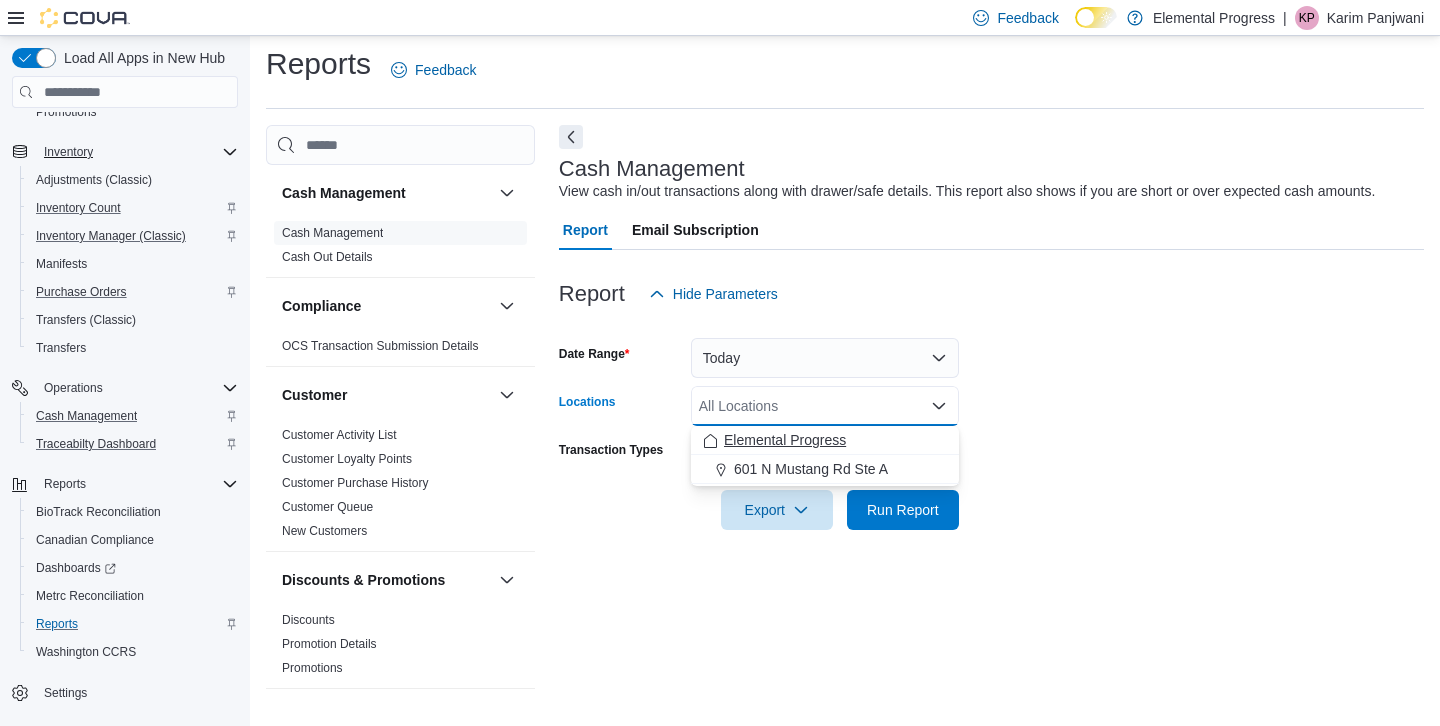 click on "Elemental Progress" at bounding box center (825, 440) 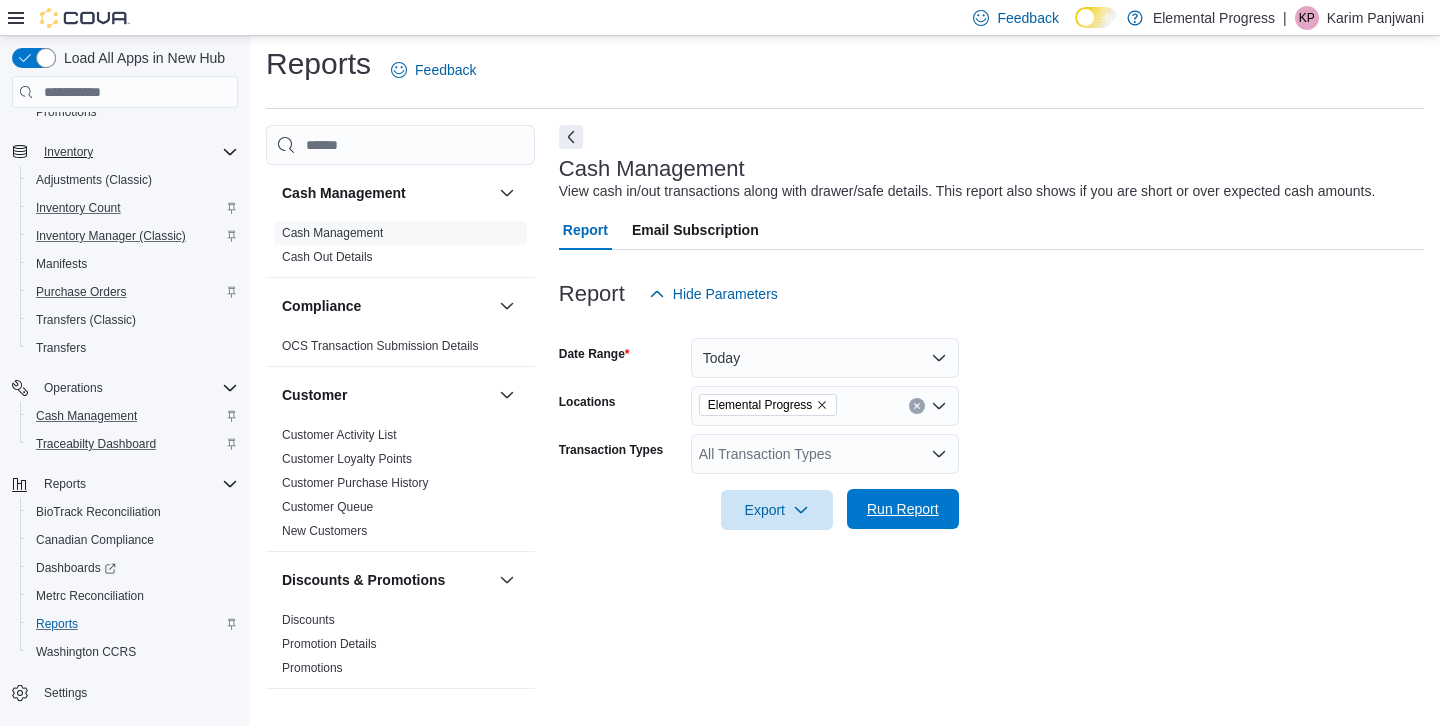 click on "Run Report" at bounding box center [903, 509] 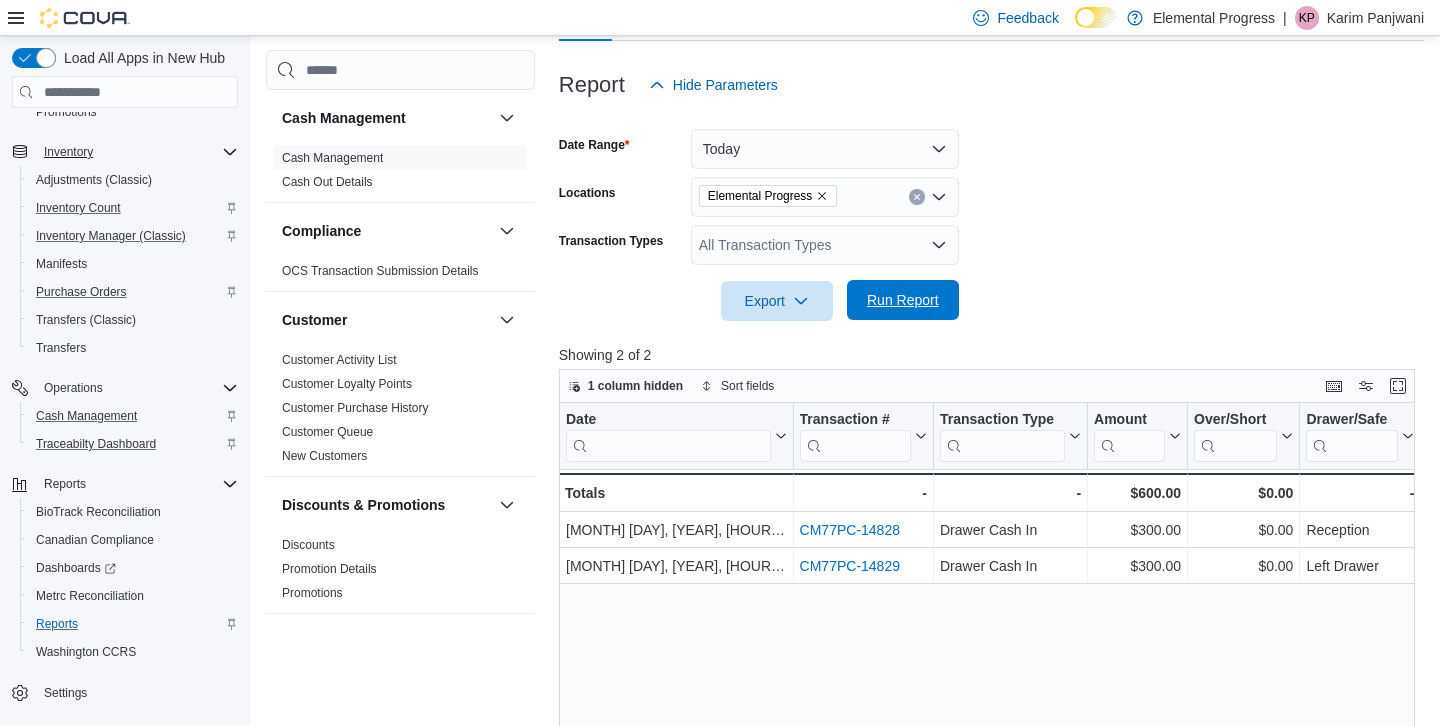 scroll, scrollTop: 220, scrollLeft: 0, axis: vertical 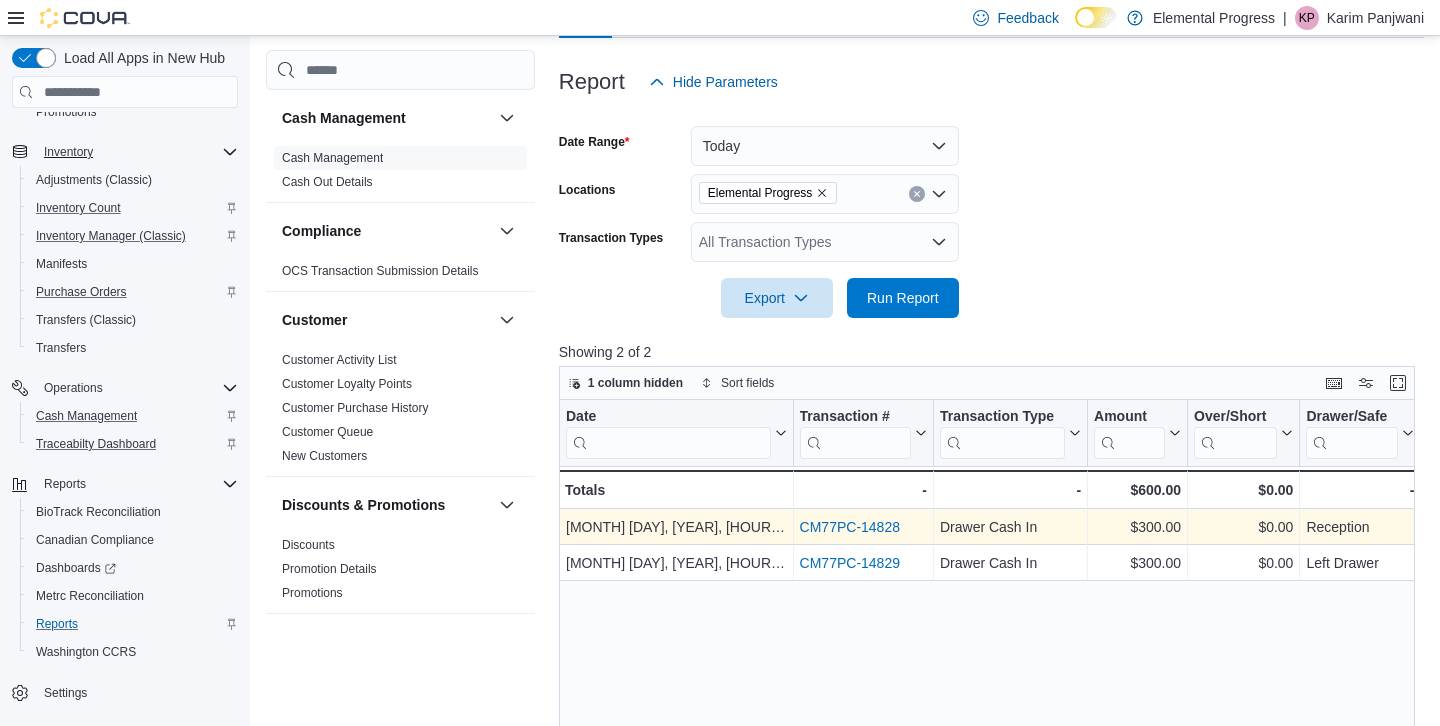 click on "CM77PC-14828" at bounding box center [849, 527] 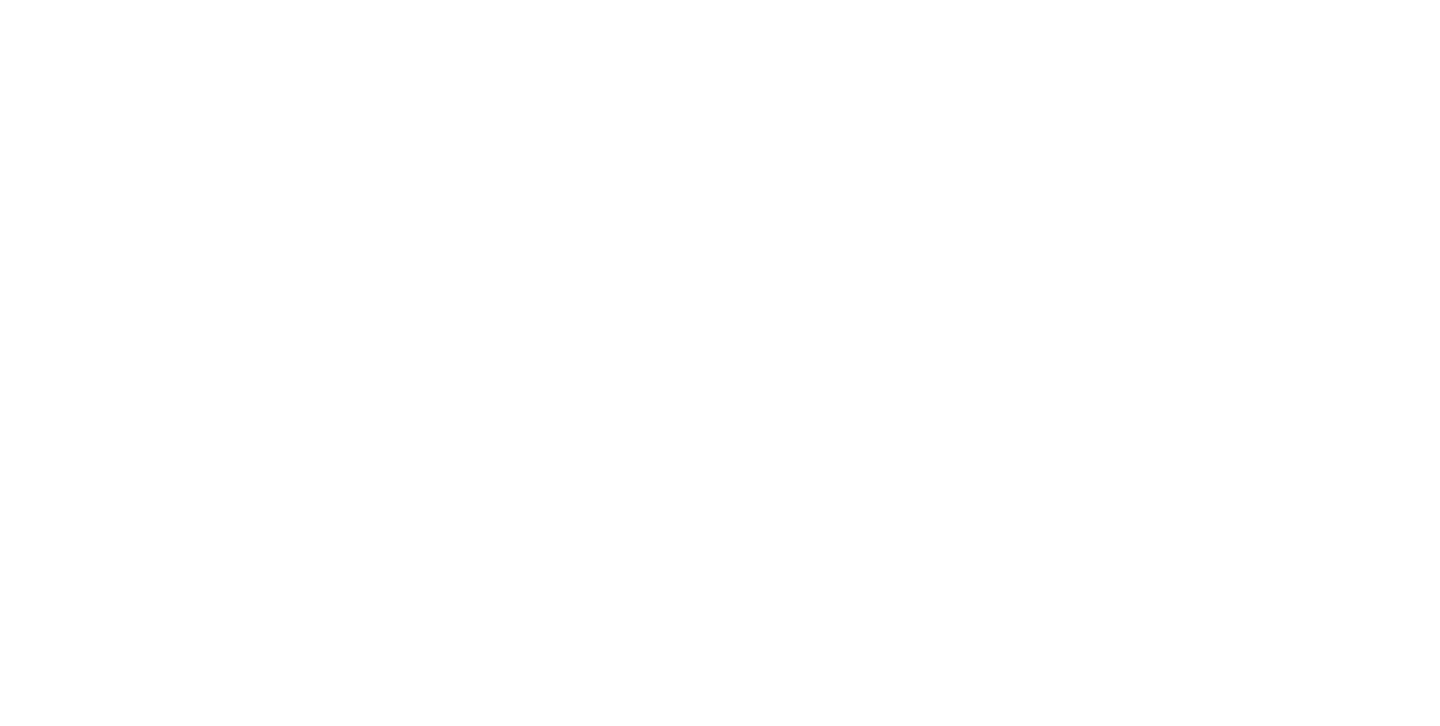 scroll, scrollTop: 0, scrollLeft: 0, axis: both 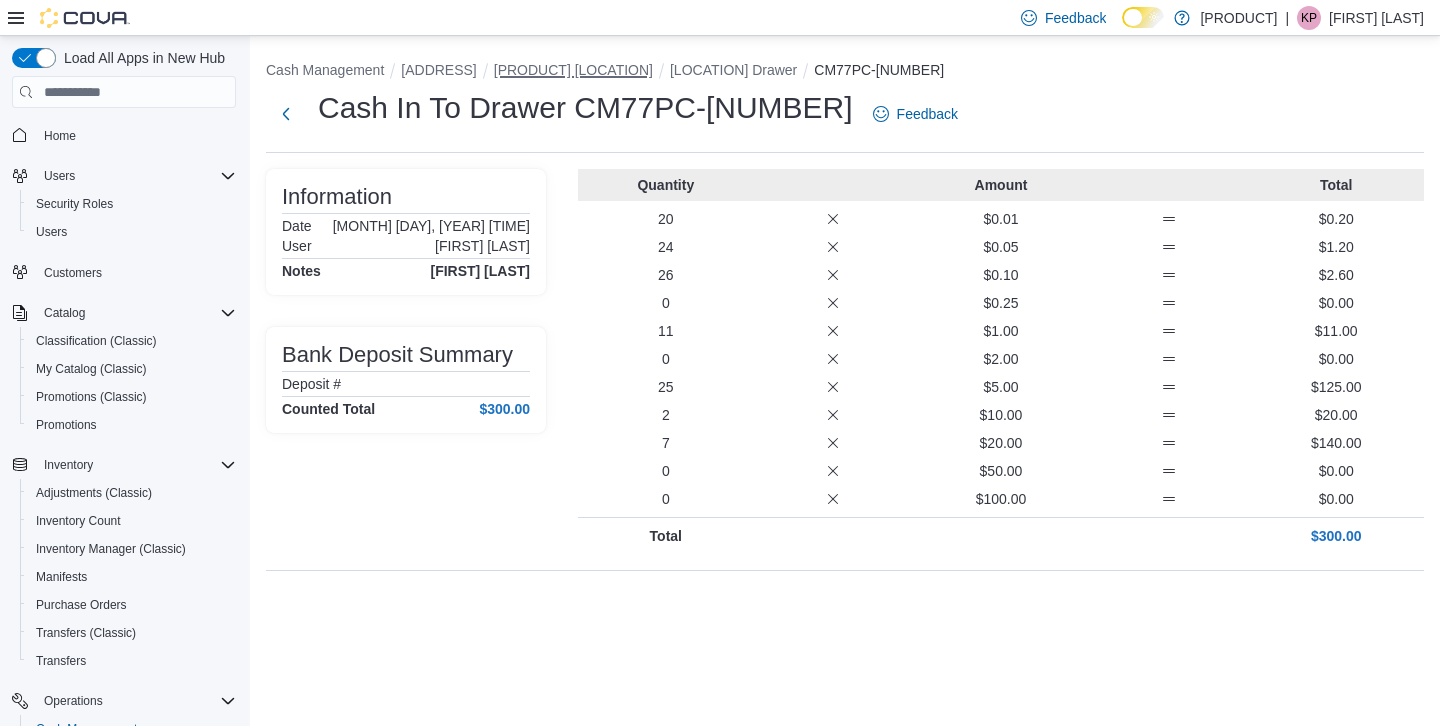 click on "[PRODUCT] [LOCATION]" at bounding box center (573, 70) 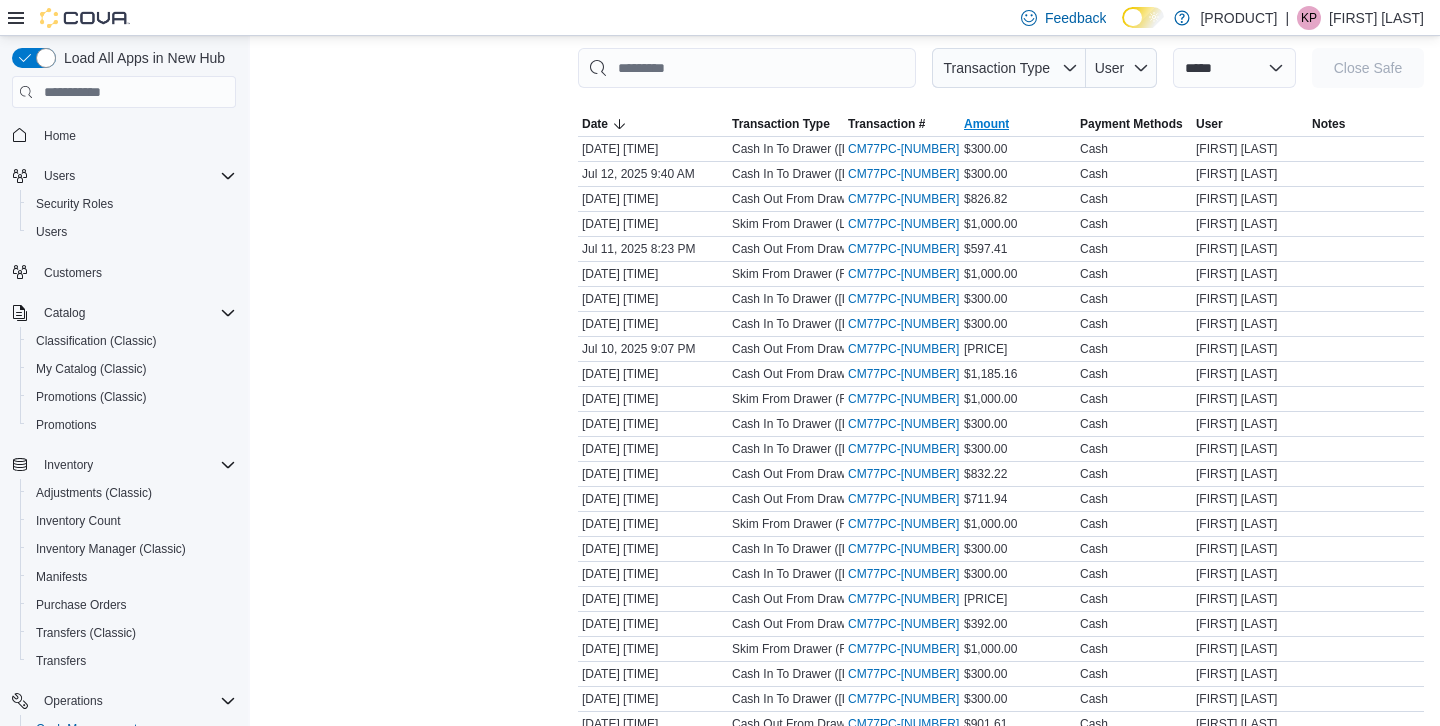 scroll, scrollTop: 317, scrollLeft: 0, axis: vertical 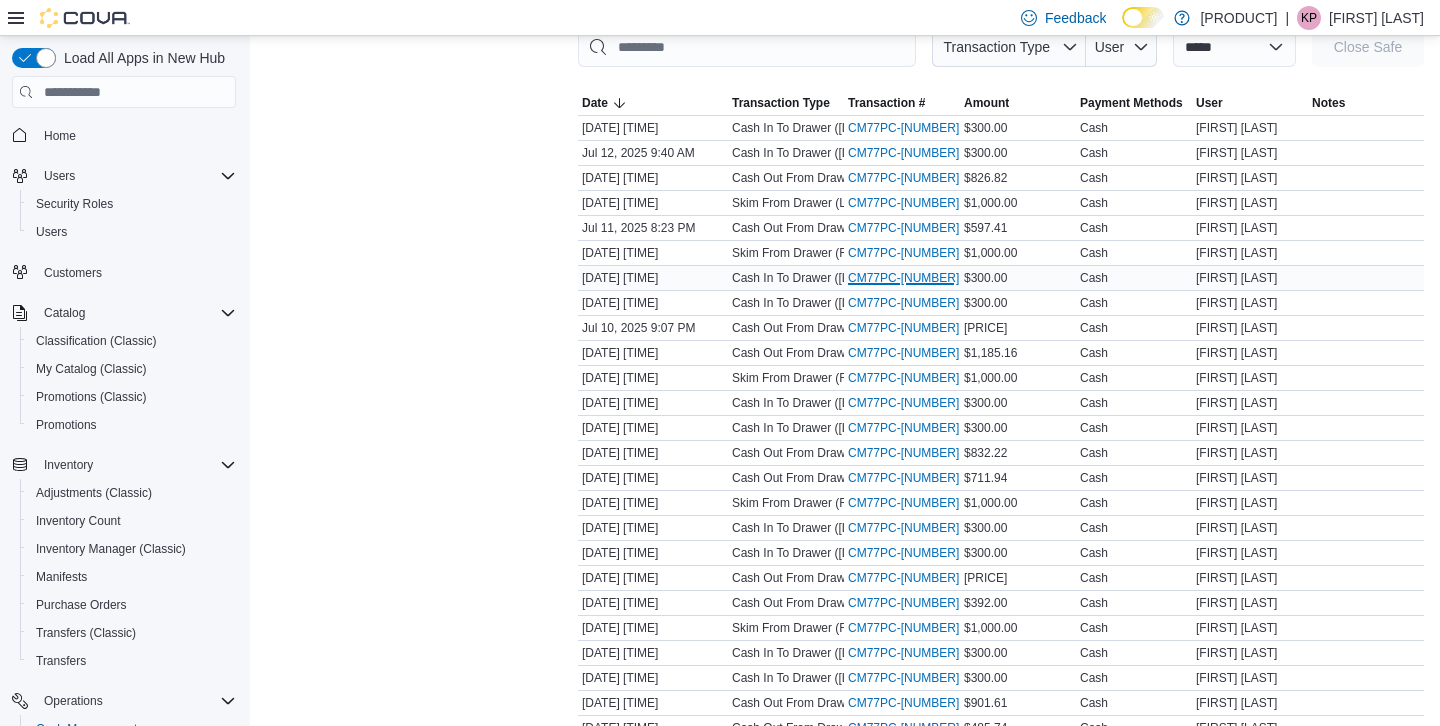 click on "CM77PC-14823 (opens in a new tab or window)" at bounding box center [911, 278] 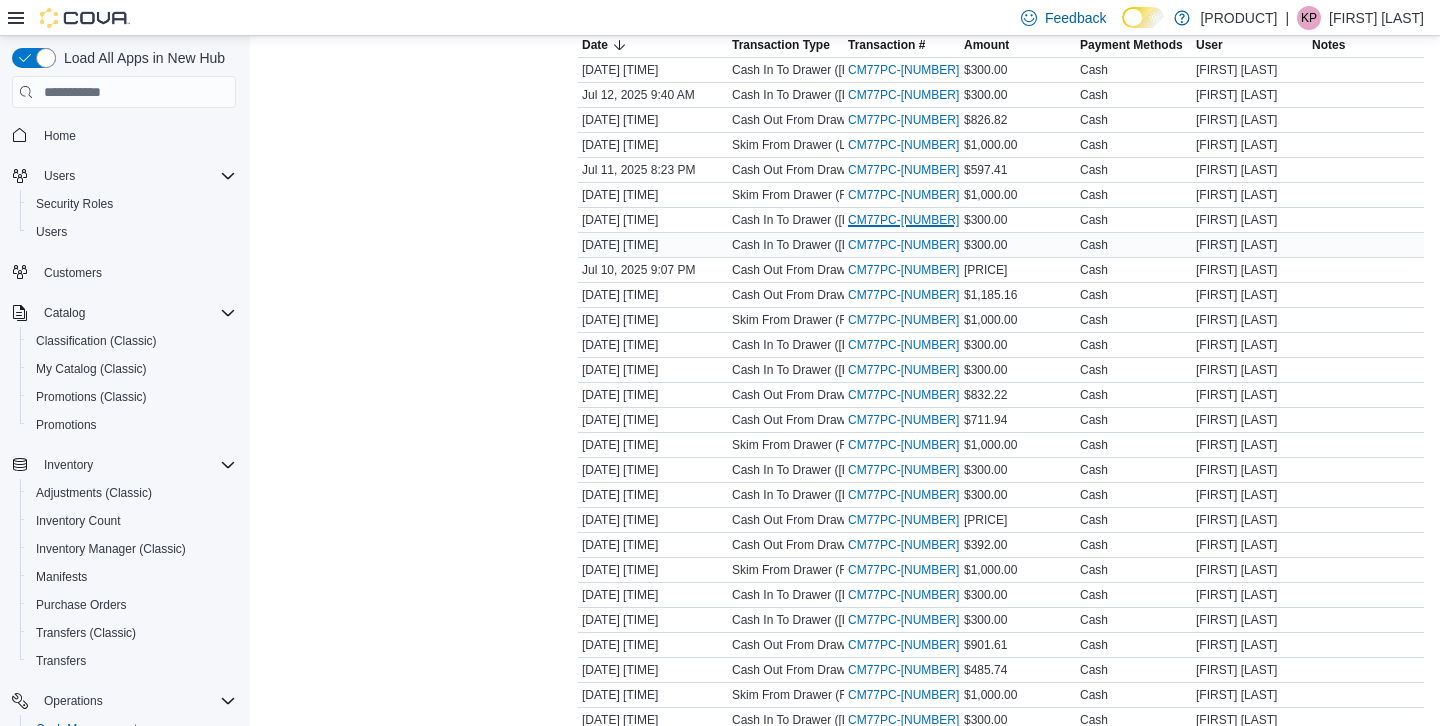 scroll, scrollTop: 0, scrollLeft: 0, axis: both 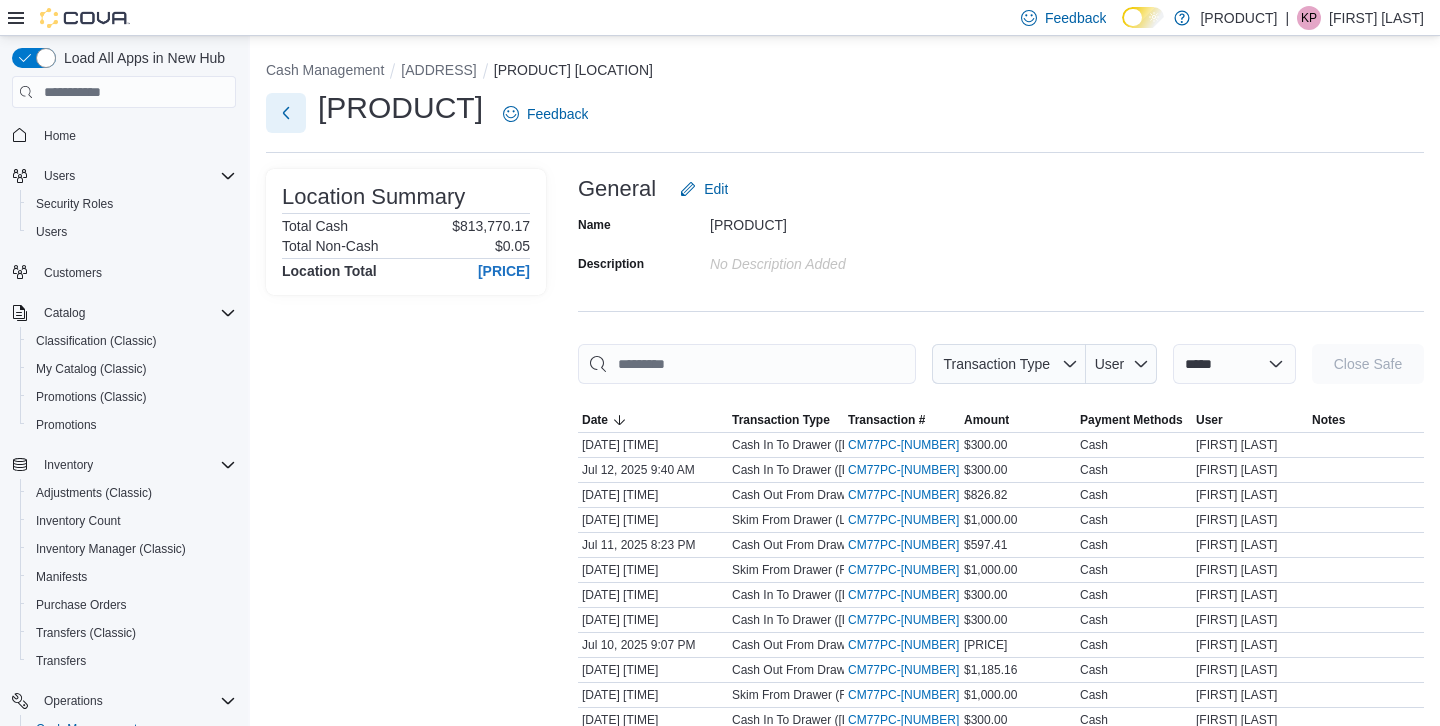 click at bounding box center [286, 113] 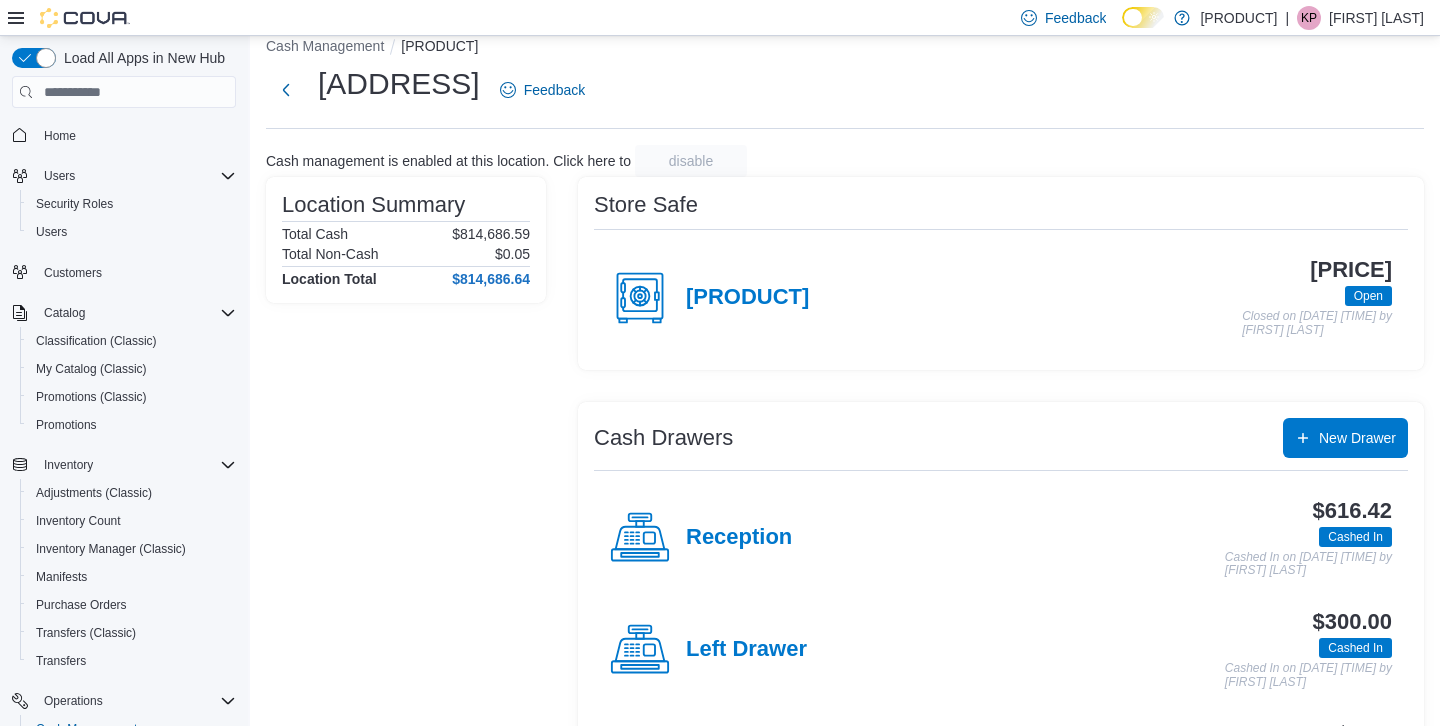 scroll, scrollTop: 0, scrollLeft: 0, axis: both 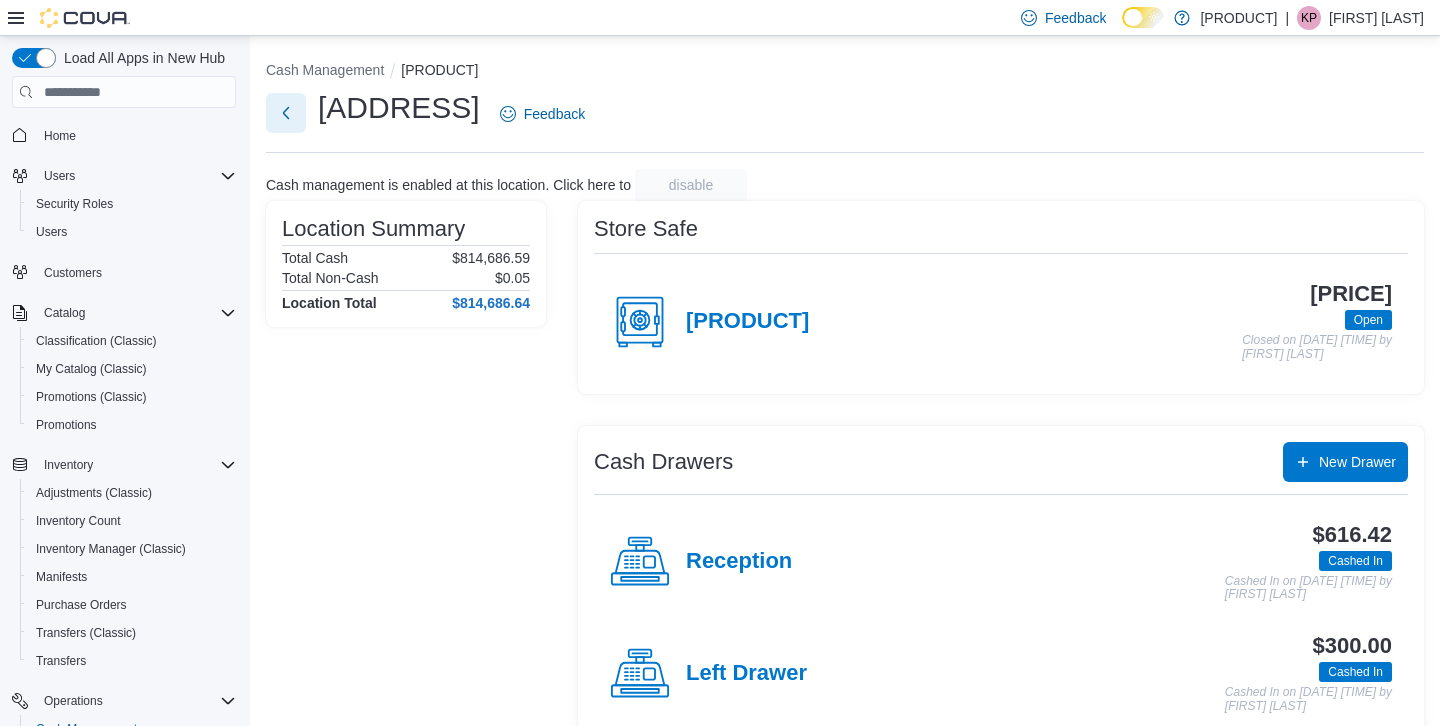 click at bounding box center (286, 113) 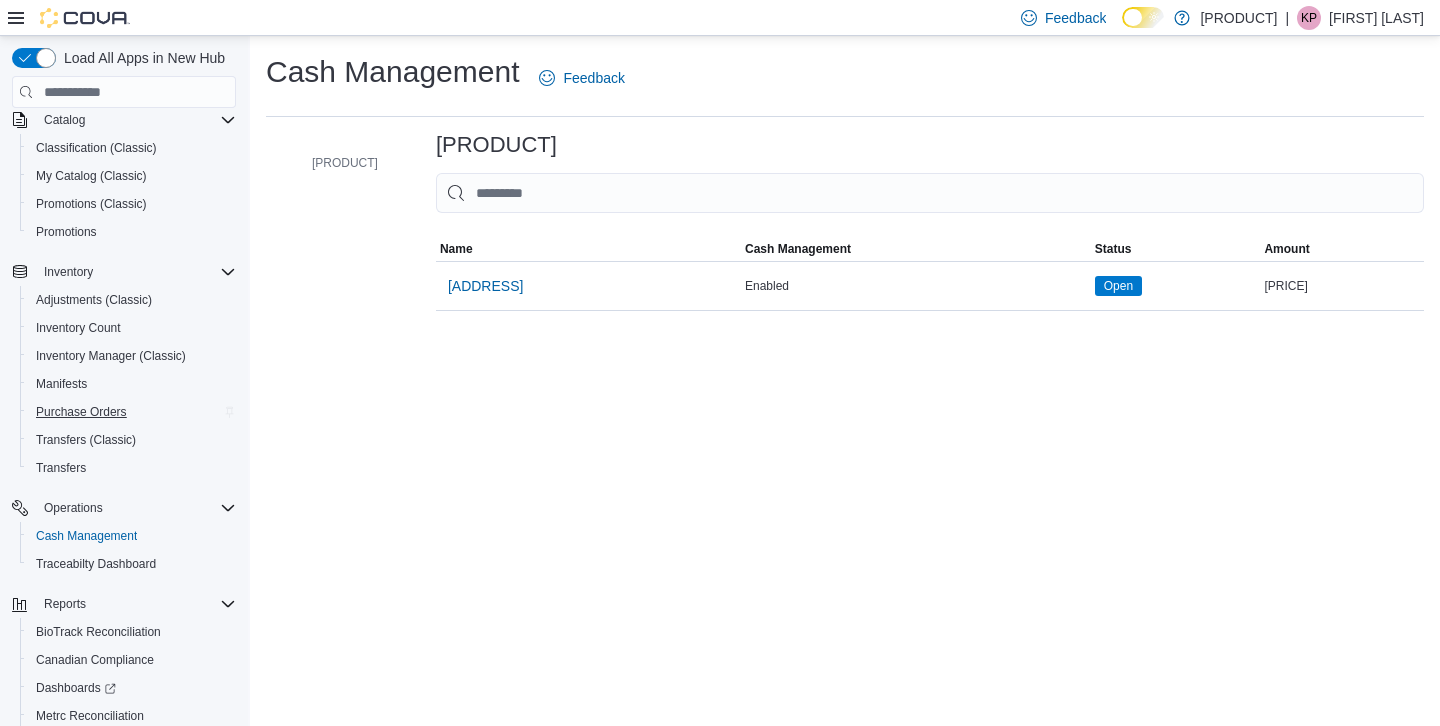 scroll, scrollTop: 210, scrollLeft: 0, axis: vertical 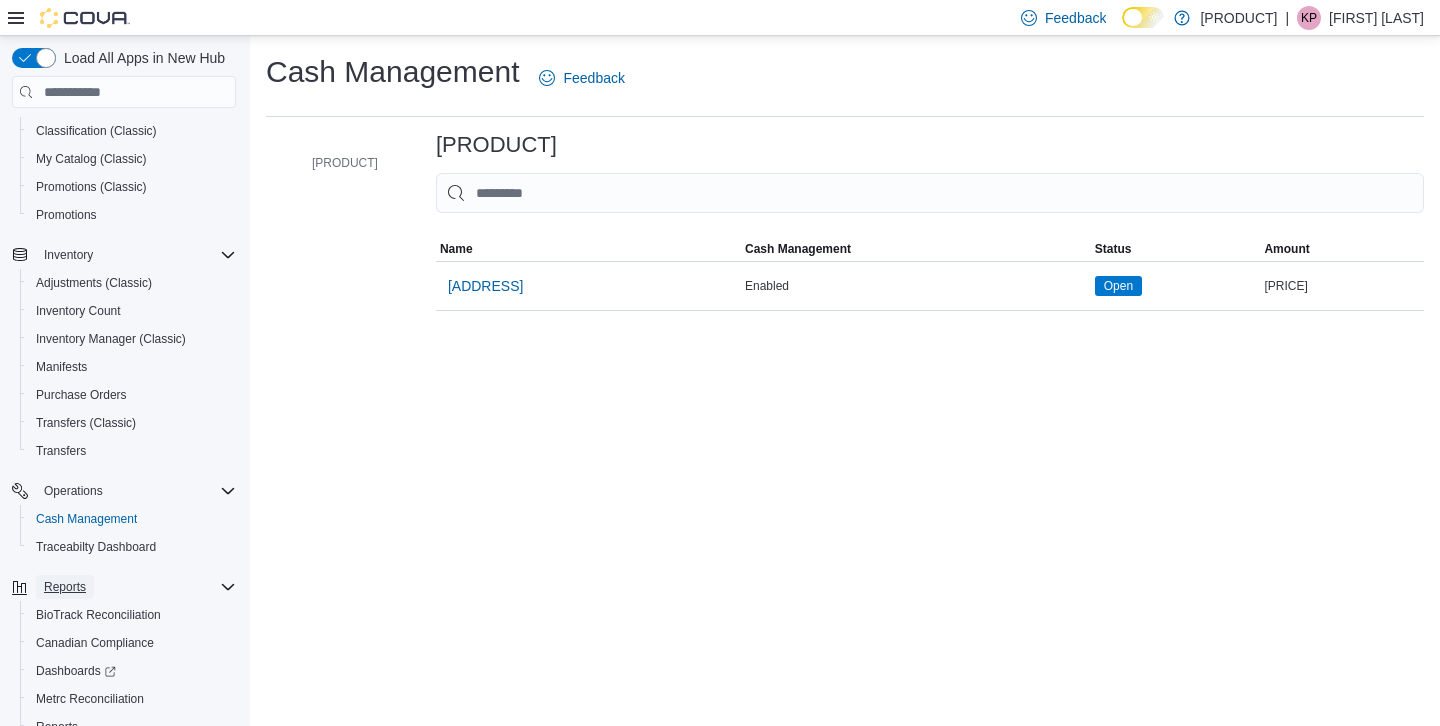 click on "Reports" at bounding box center (65, 587) 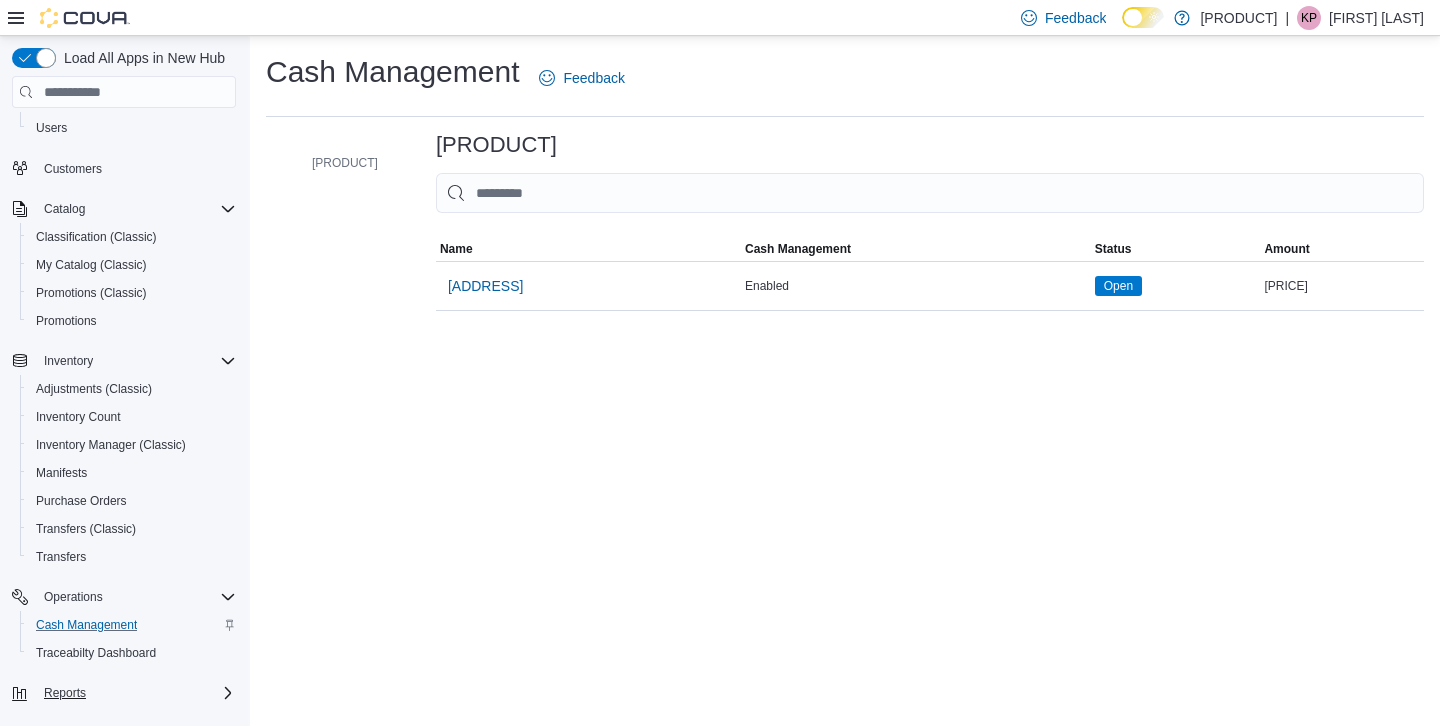 scroll, scrollTop: 145, scrollLeft: 0, axis: vertical 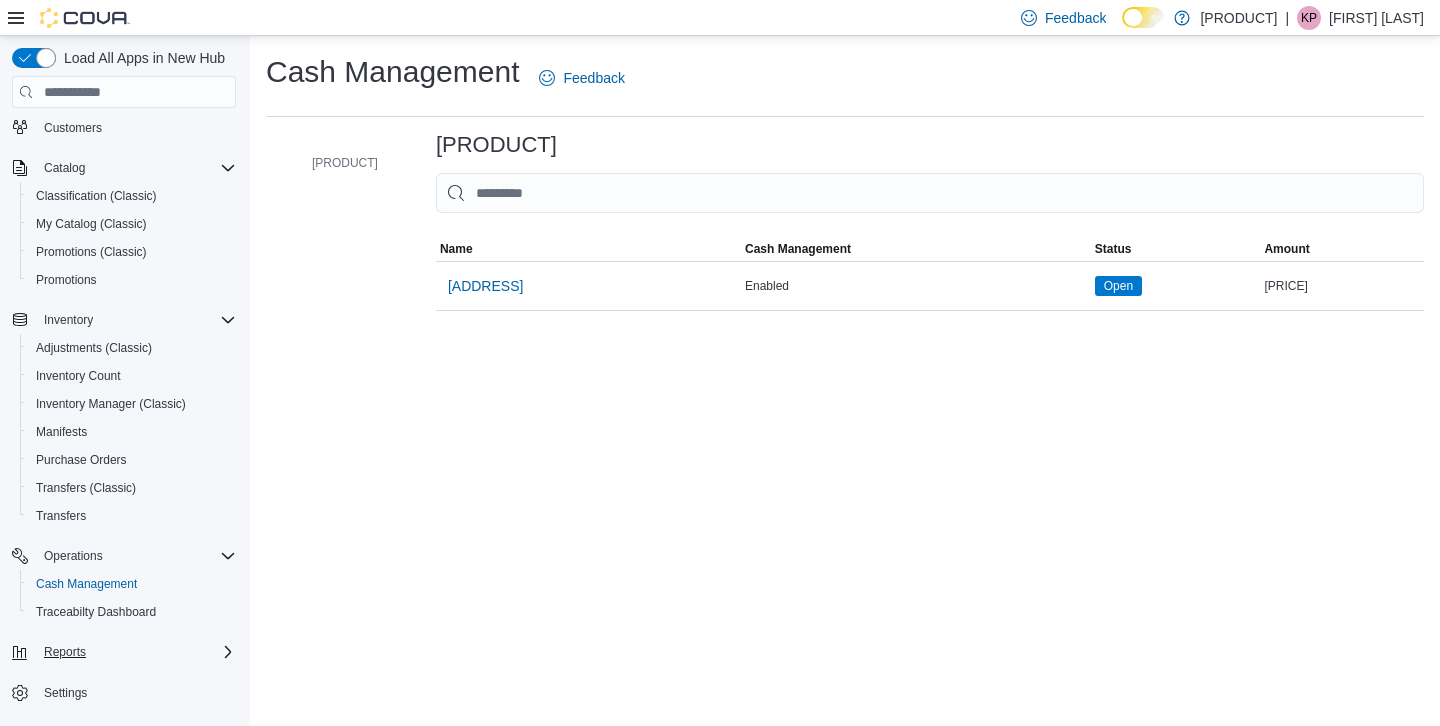 click 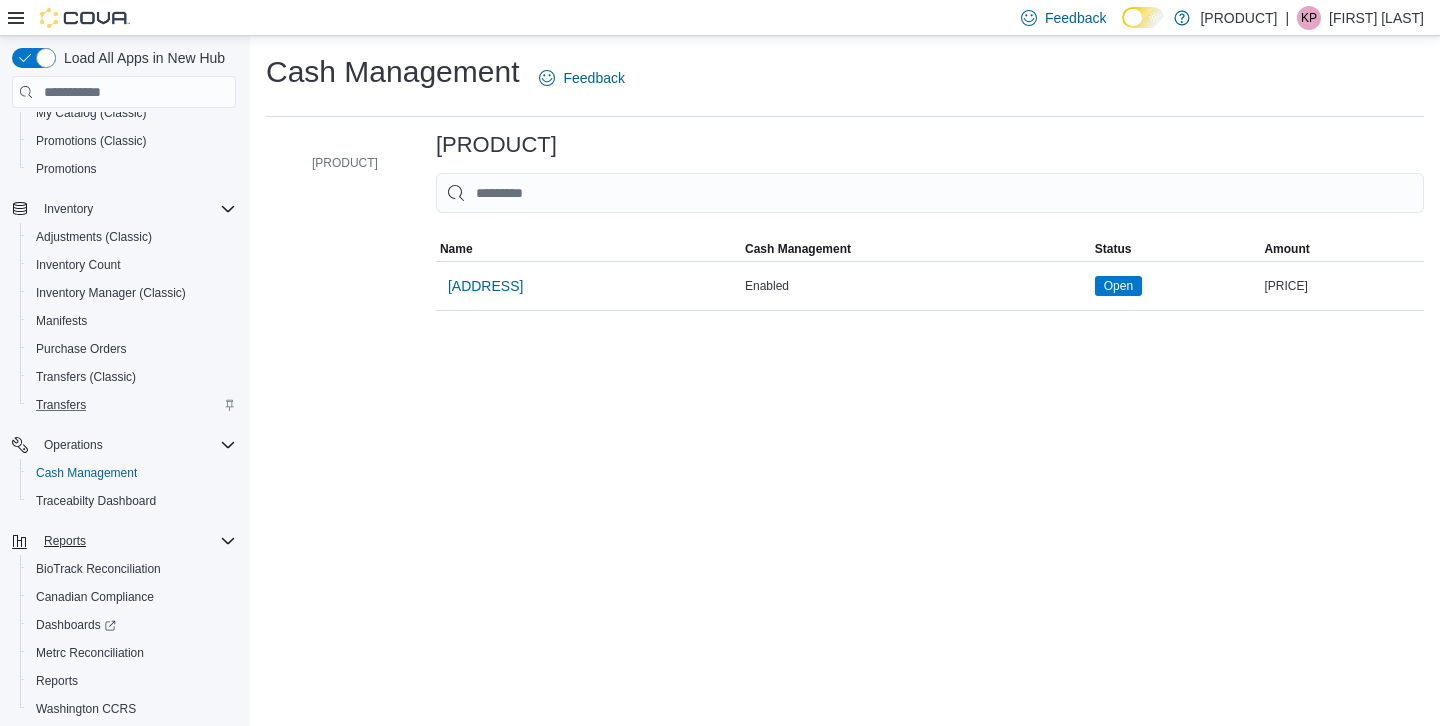 scroll, scrollTop: 313, scrollLeft: 0, axis: vertical 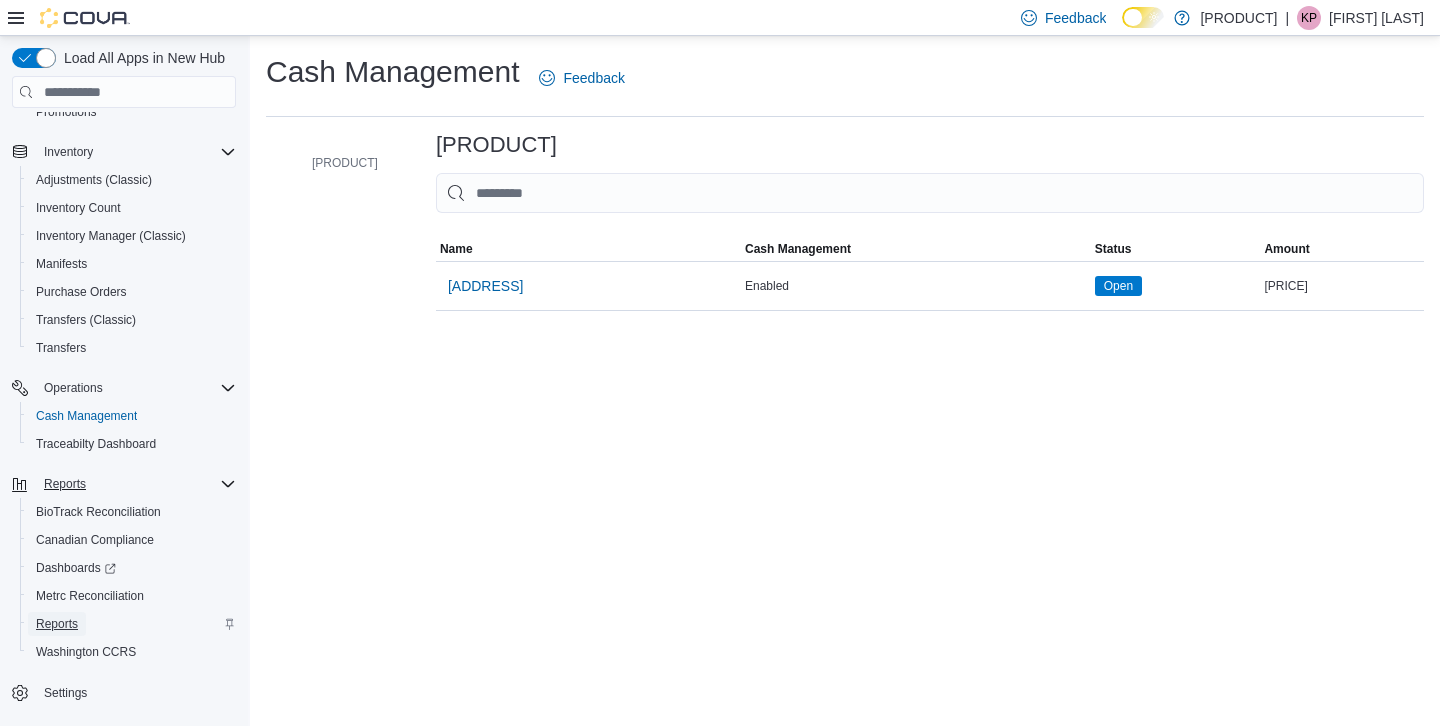 click on "Reports" at bounding box center (57, 624) 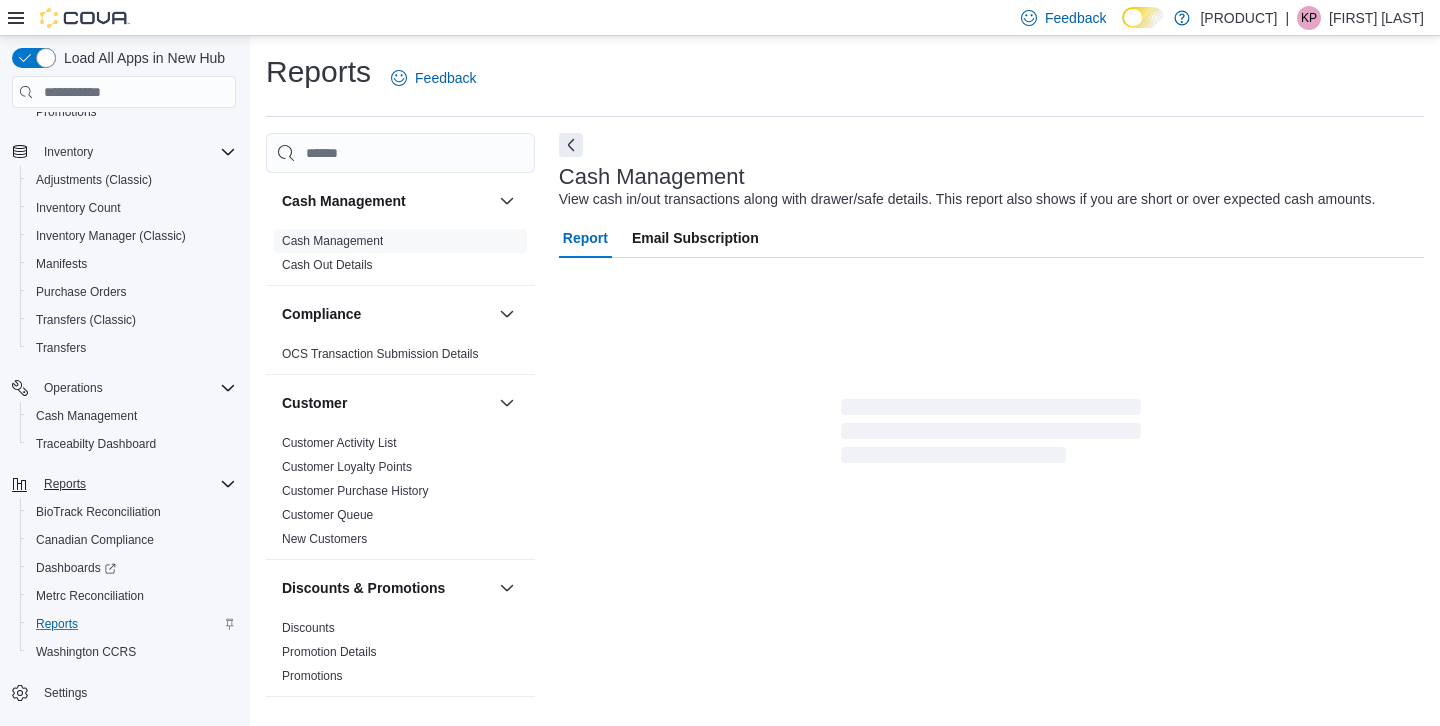 scroll, scrollTop: 8, scrollLeft: 0, axis: vertical 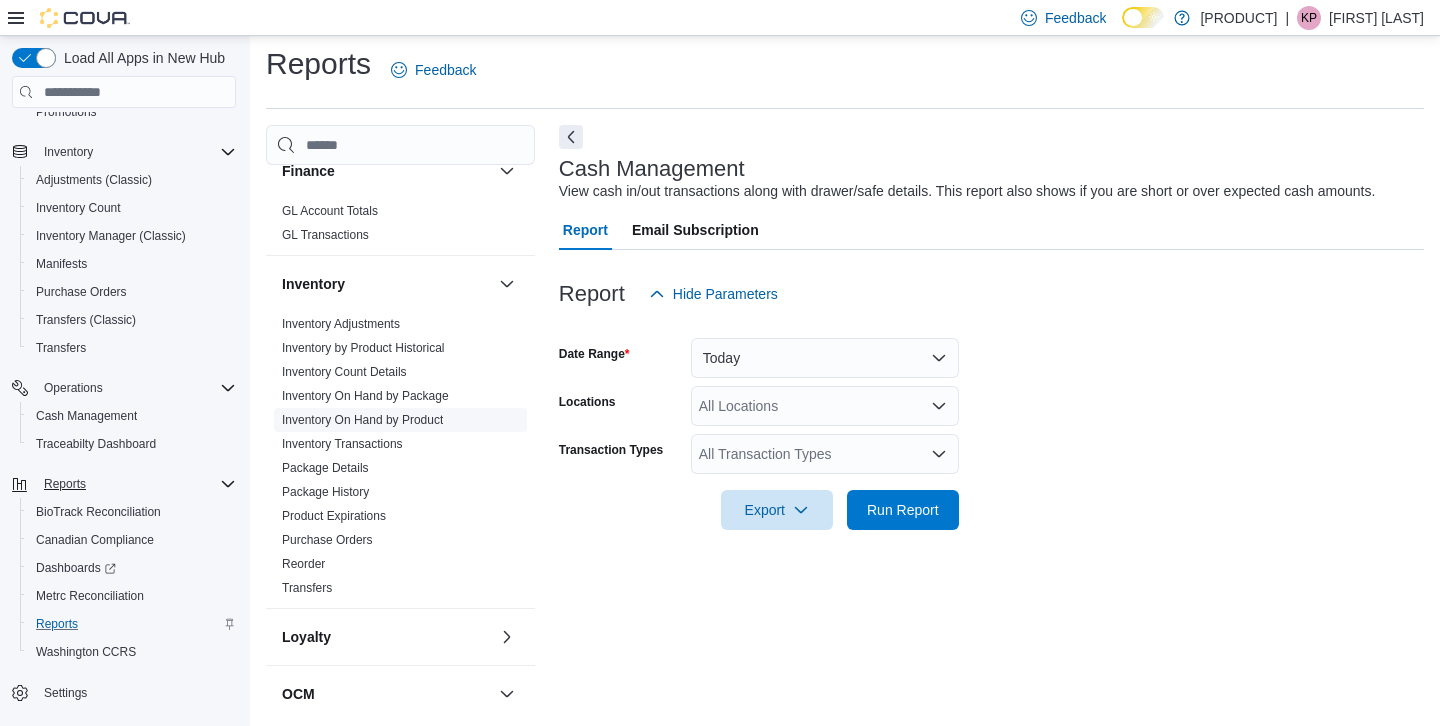 click on "Inventory On Hand by Product" at bounding box center (362, 420) 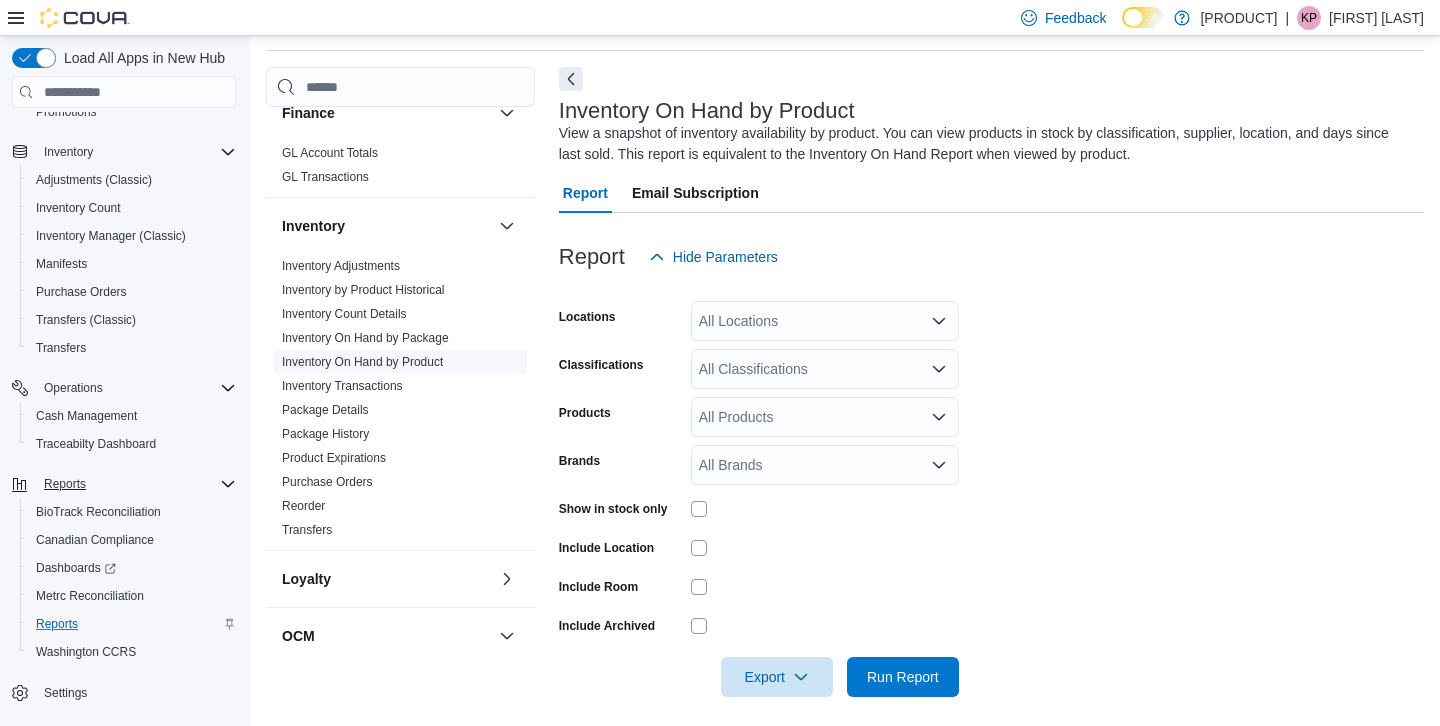 scroll, scrollTop: 67, scrollLeft: 0, axis: vertical 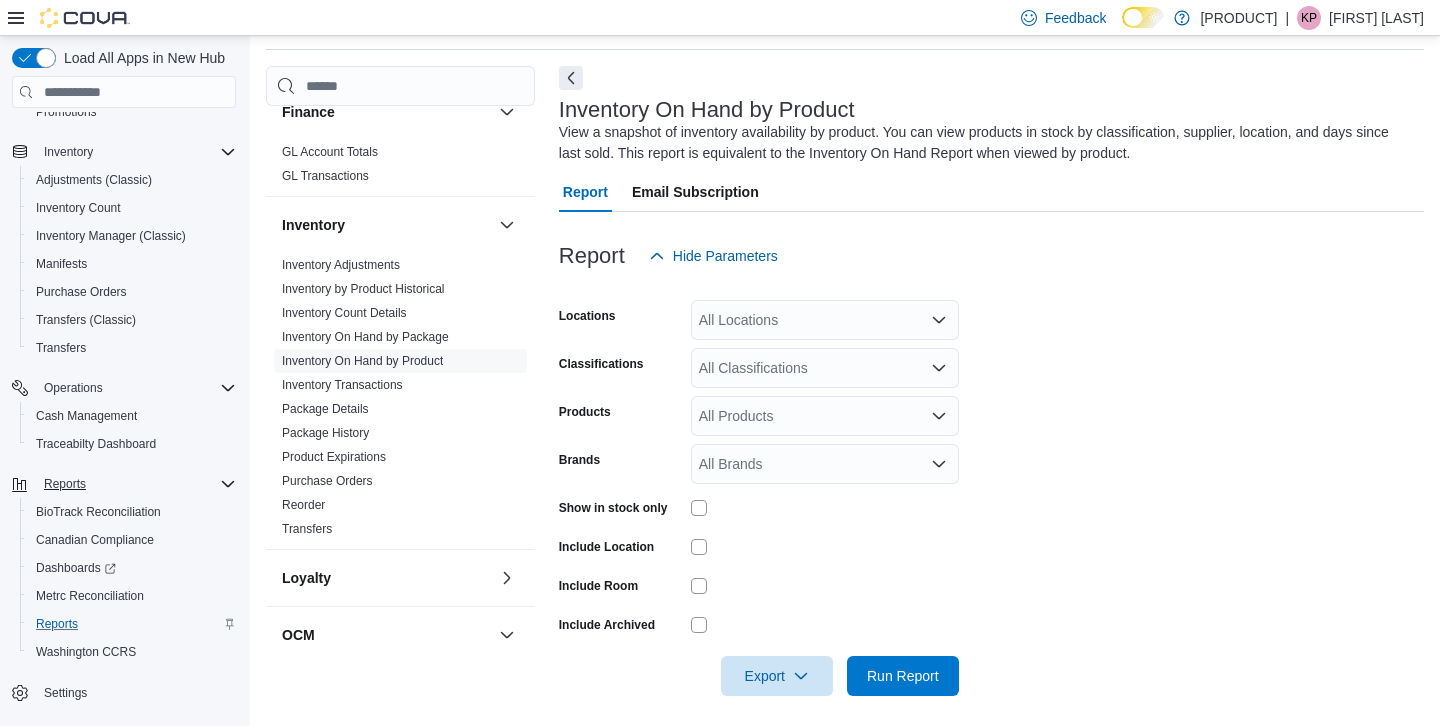 click 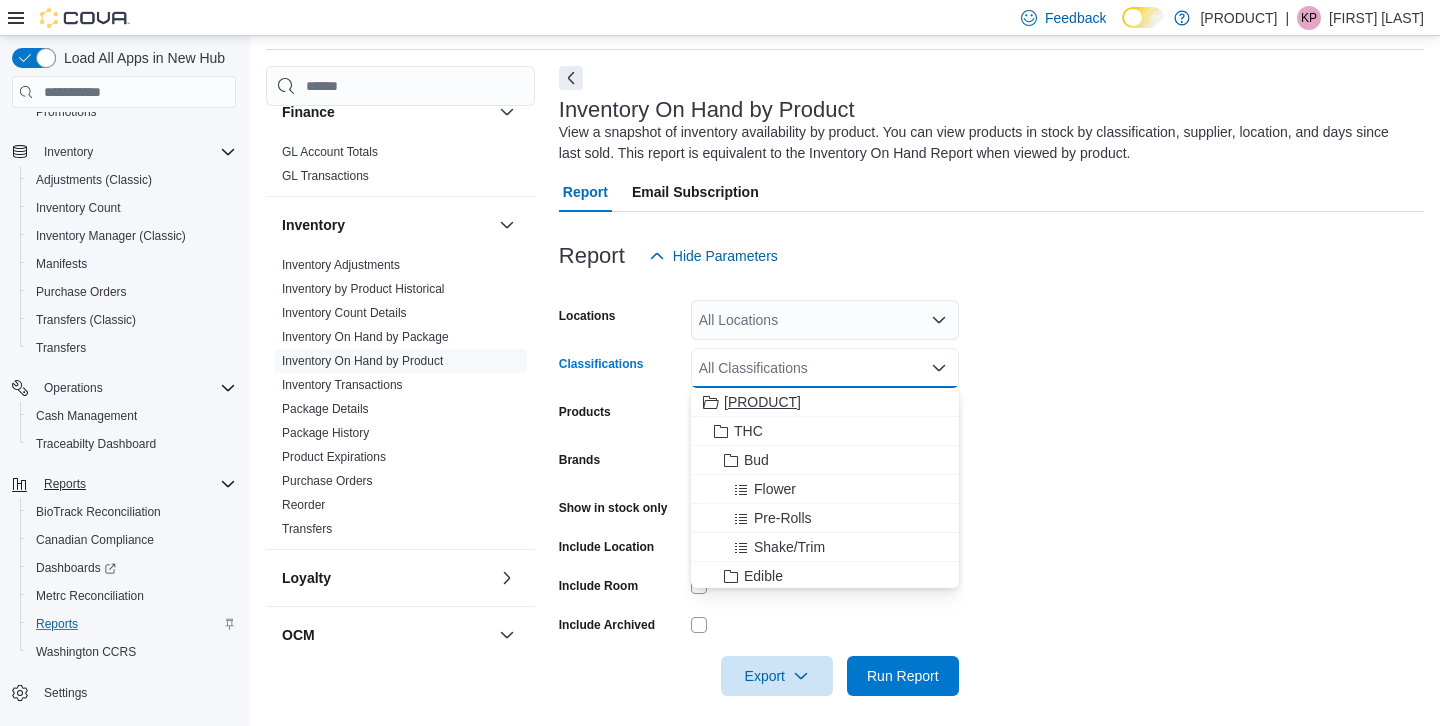 click on "Elemental Progress" at bounding box center [825, 402] 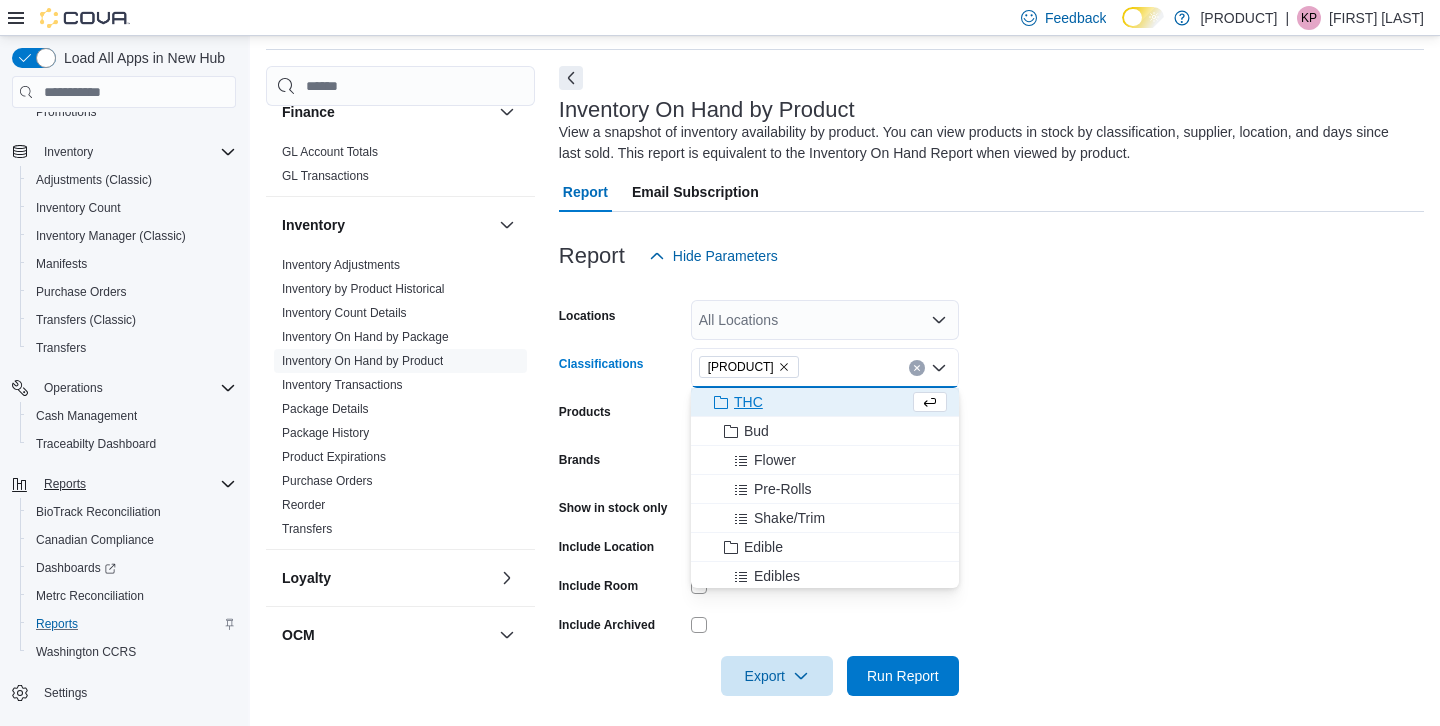 click 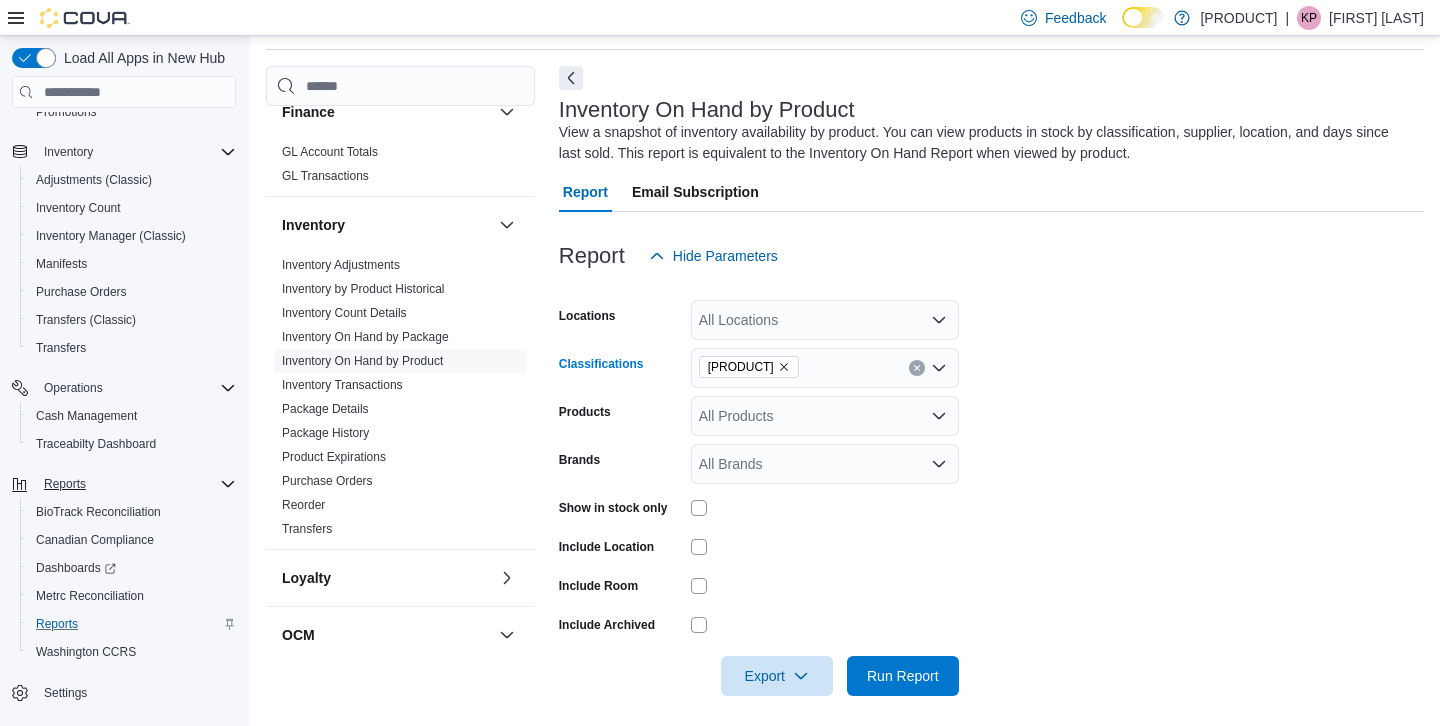 click 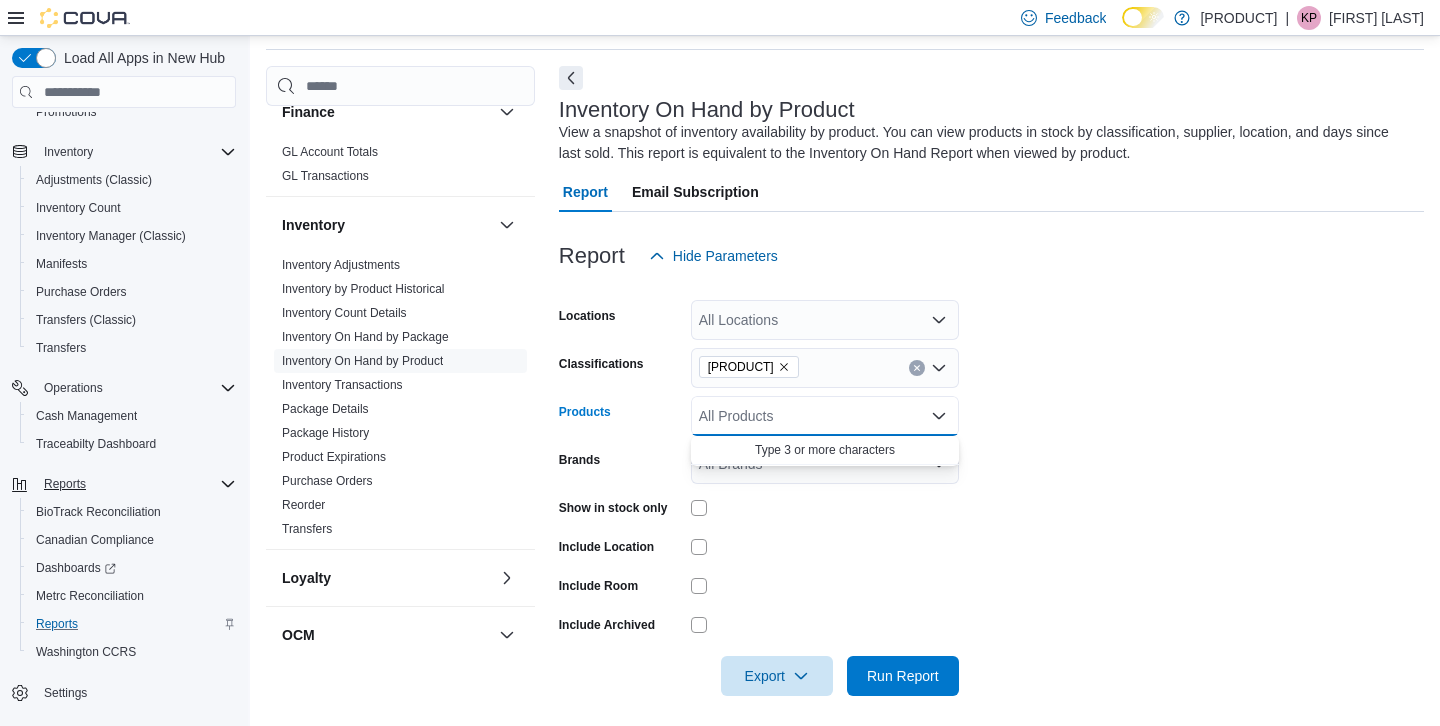 click on "Locations All Locations Classifications Elemental Progress Products All Products Combo box. Selected. Combo box input. All Products. Type some text or, to display a list of choices, press Down Arrow. To exit the list of choices, press Escape. Brands All Brands Show in stock only Include Location Include Room Include Archived Export  Run Report" at bounding box center [991, 486] 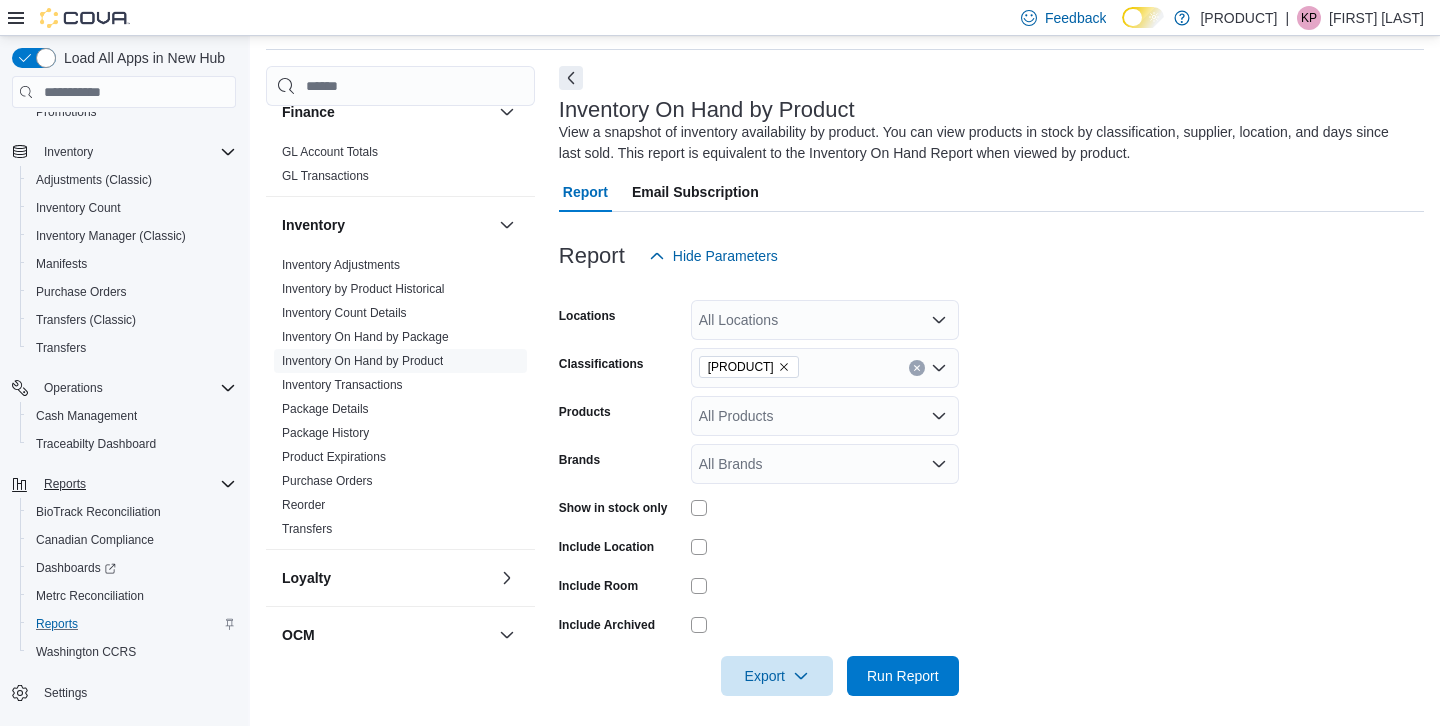 scroll, scrollTop: 77, scrollLeft: 0, axis: vertical 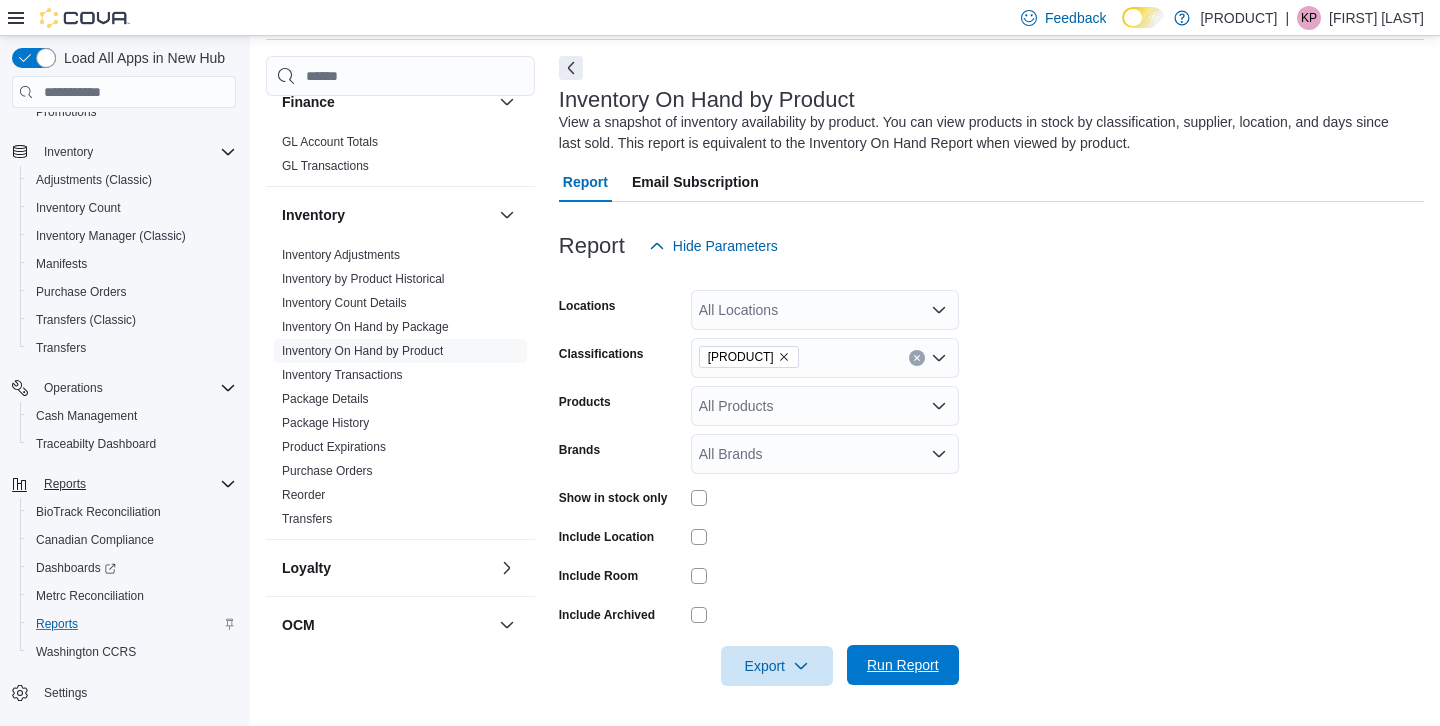 click on "Run Report" at bounding box center (903, 665) 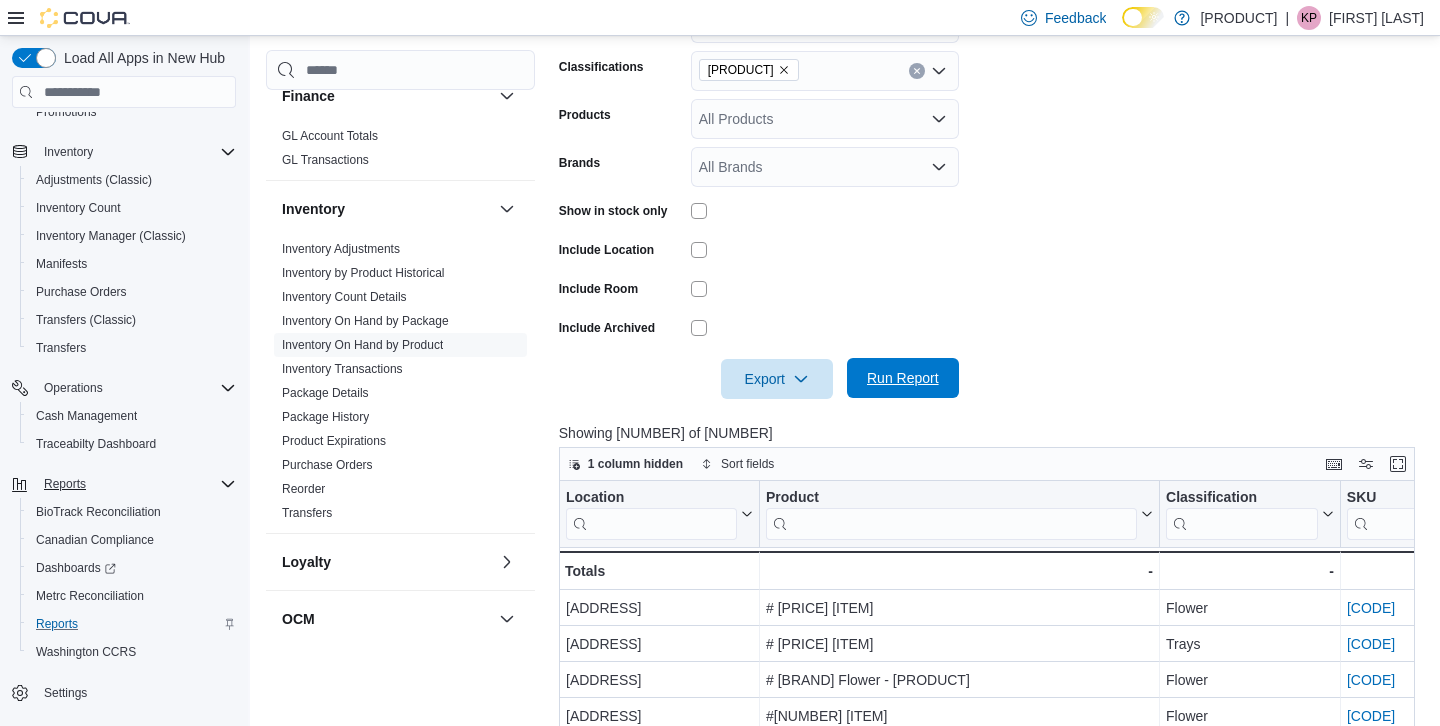 scroll, scrollTop: 368, scrollLeft: 0, axis: vertical 